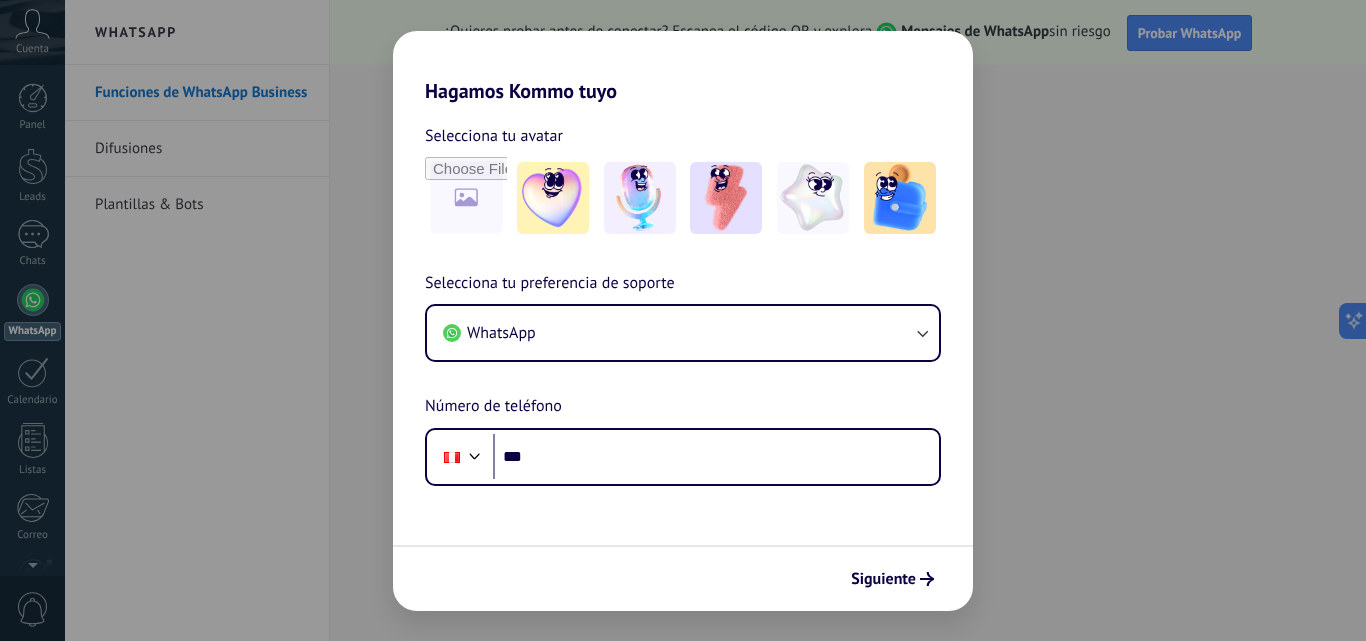 scroll, scrollTop: 0, scrollLeft: 0, axis: both 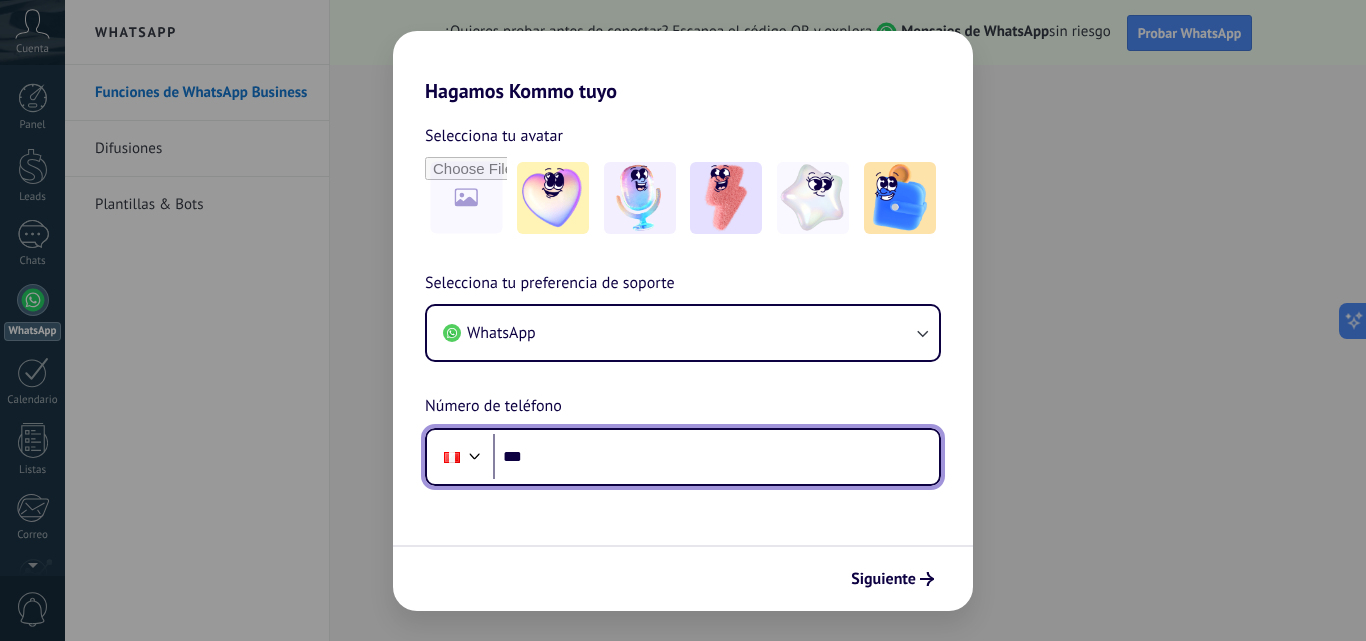click on "***" at bounding box center (716, 457) 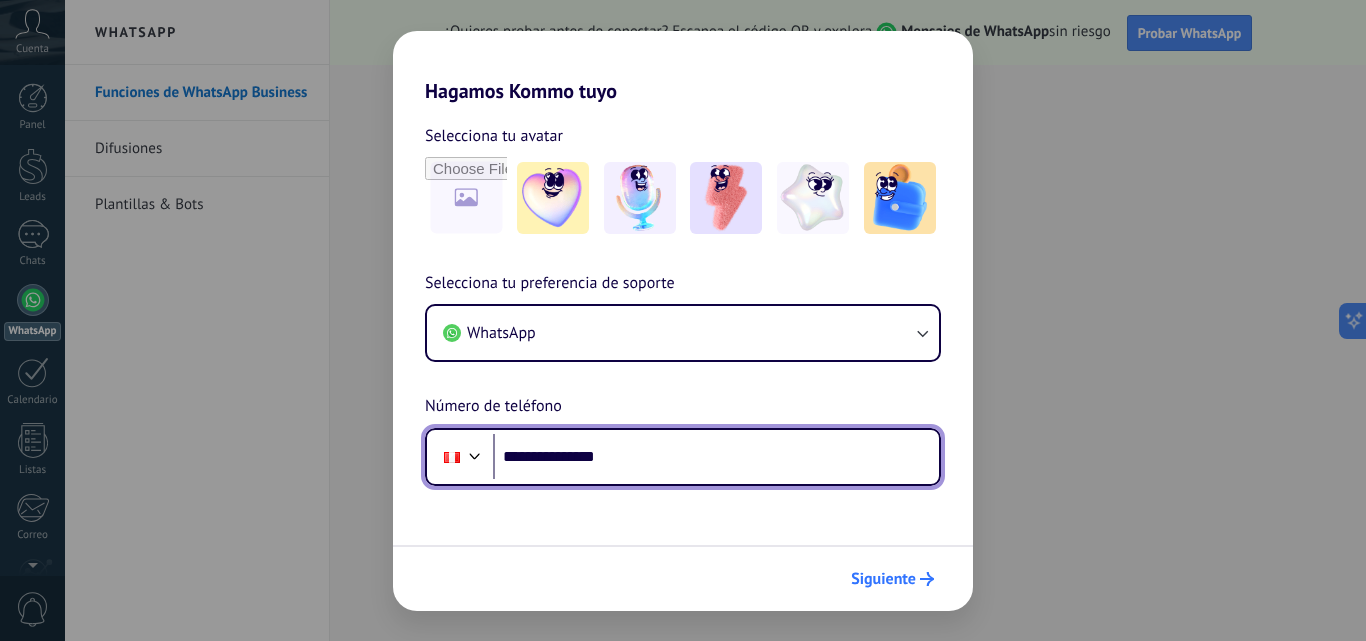 type on "**********" 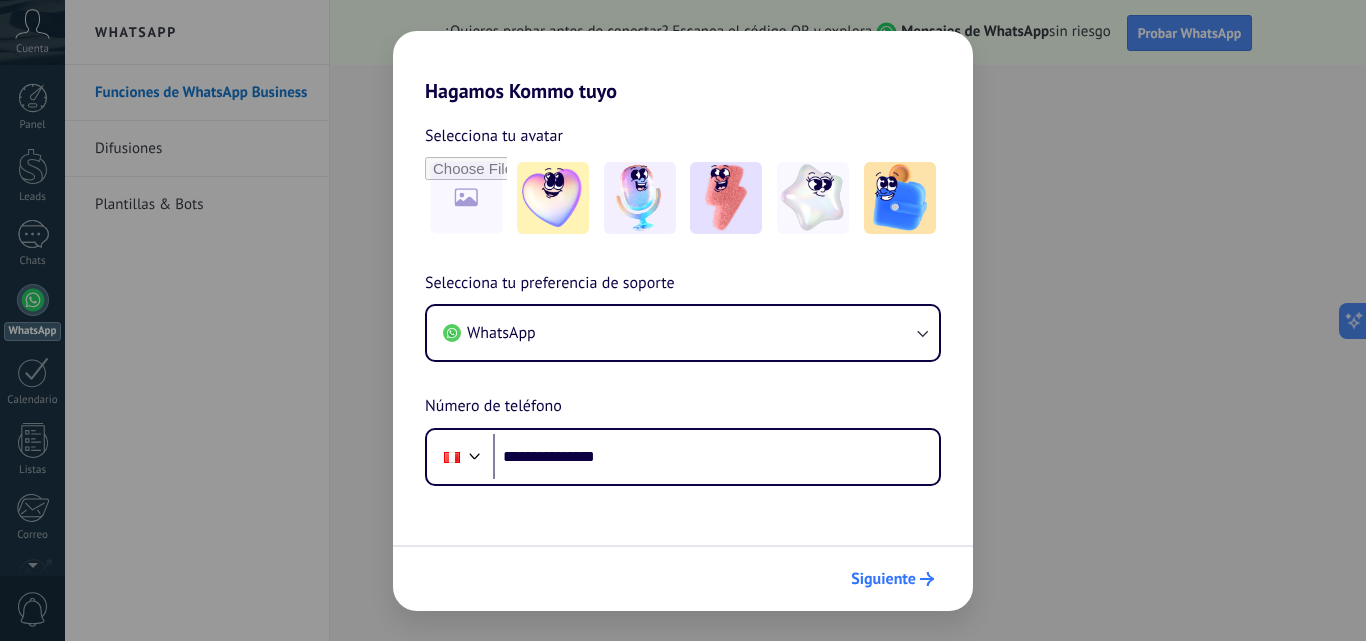 click on "Siguiente" at bounding box center (892, 579) 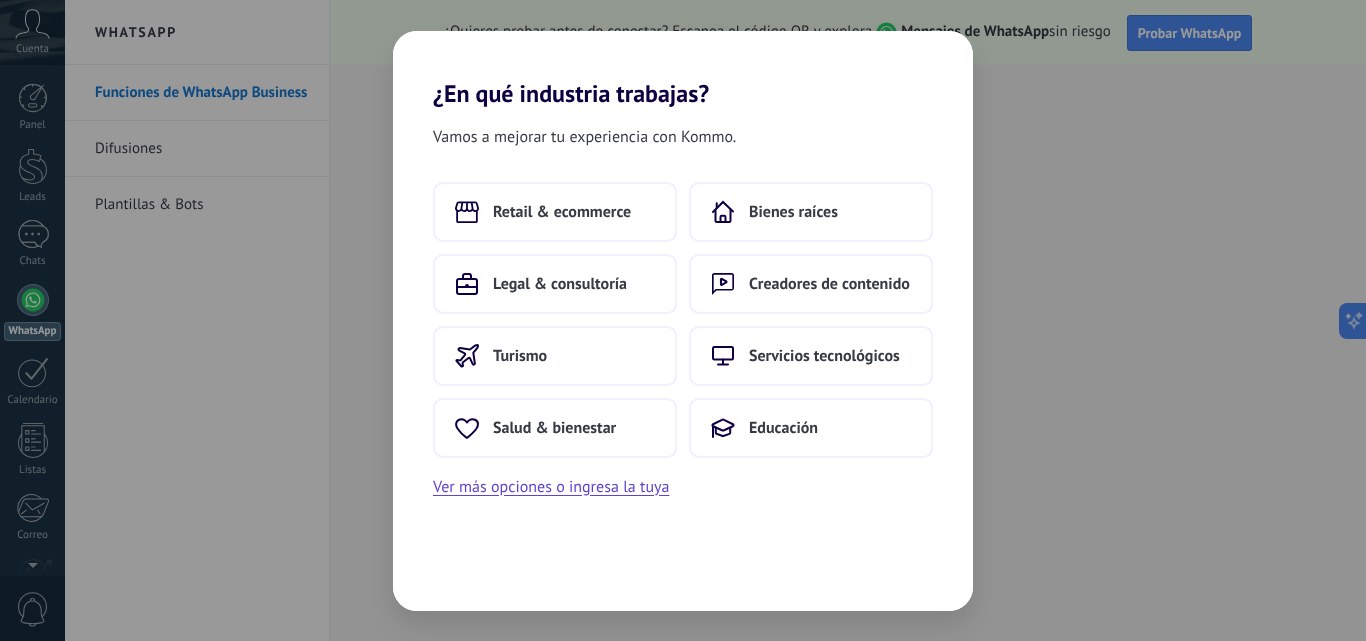 scroll, scrollTop: 0, scrollLeft: 0, axis: both 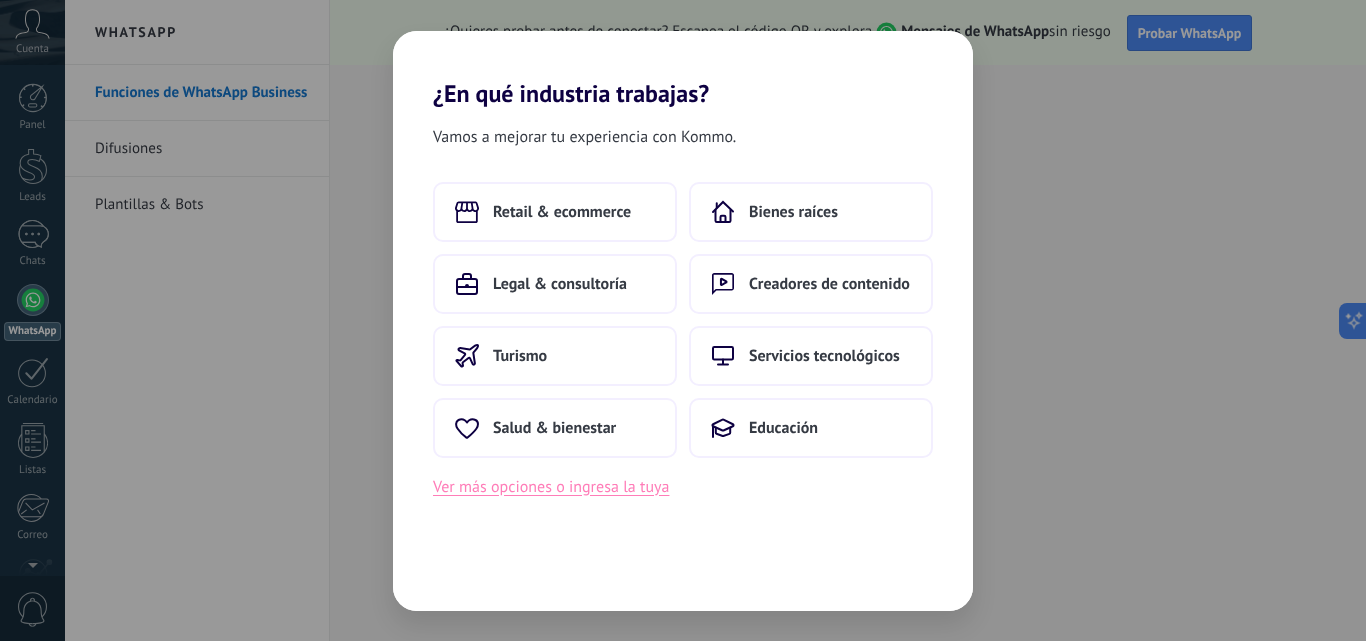 click on "Ver más opciones o ingresa la tuya" at bounding box center (551, 487) 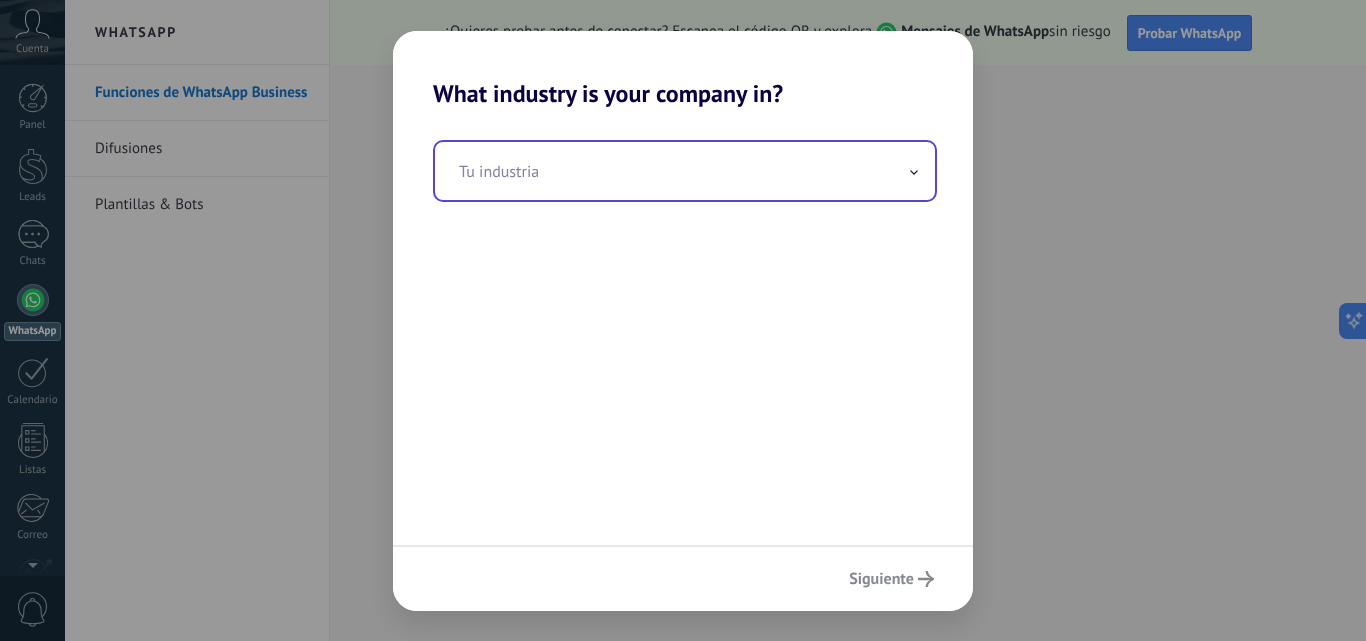 click at bounding box center (685, 171) 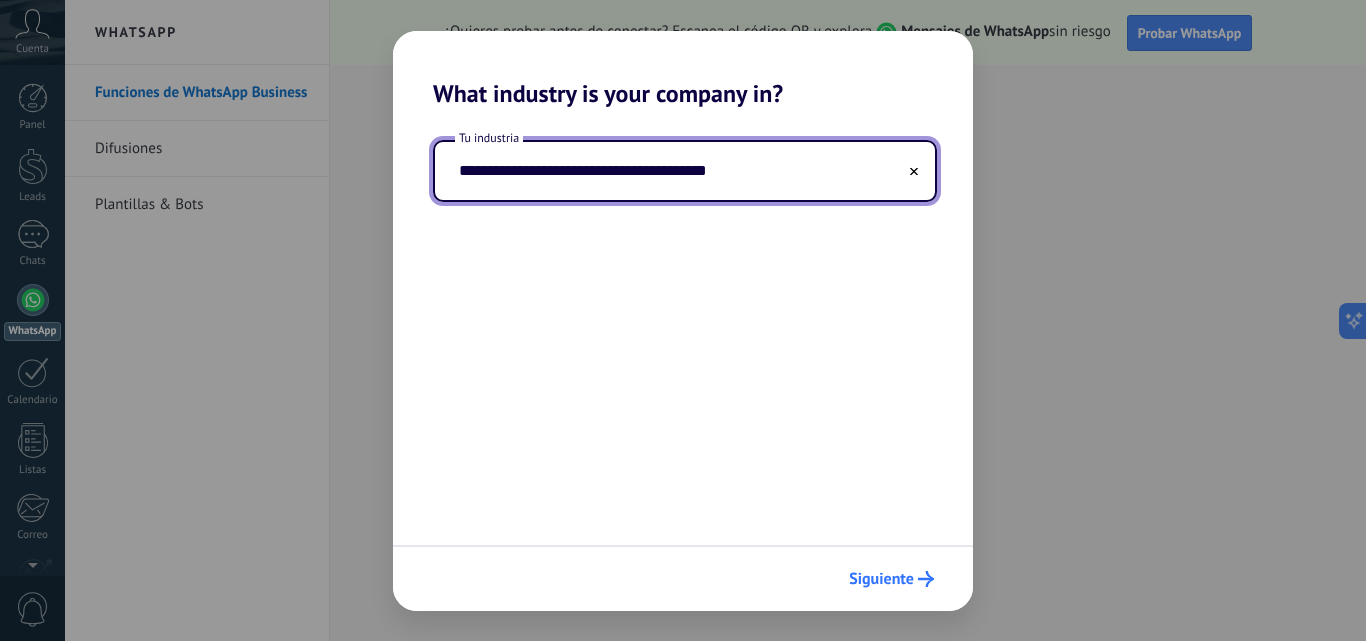 type on "**********" 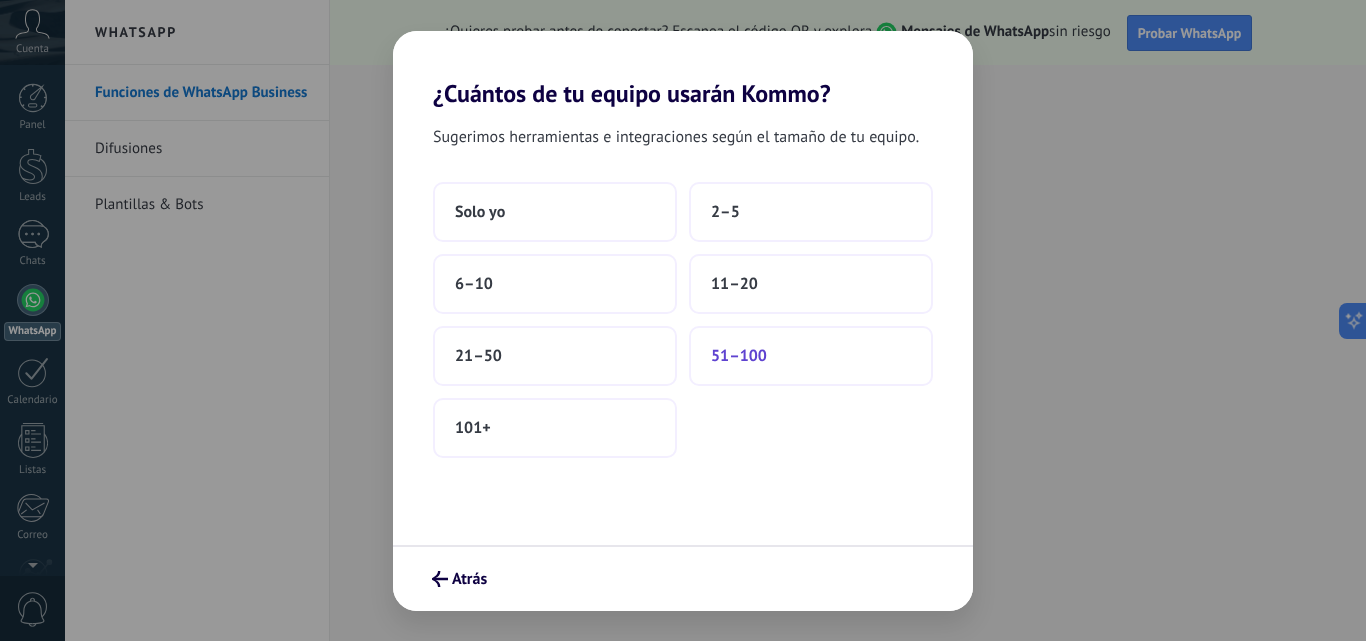 click on "51–100" at bounding box center [811, 356] 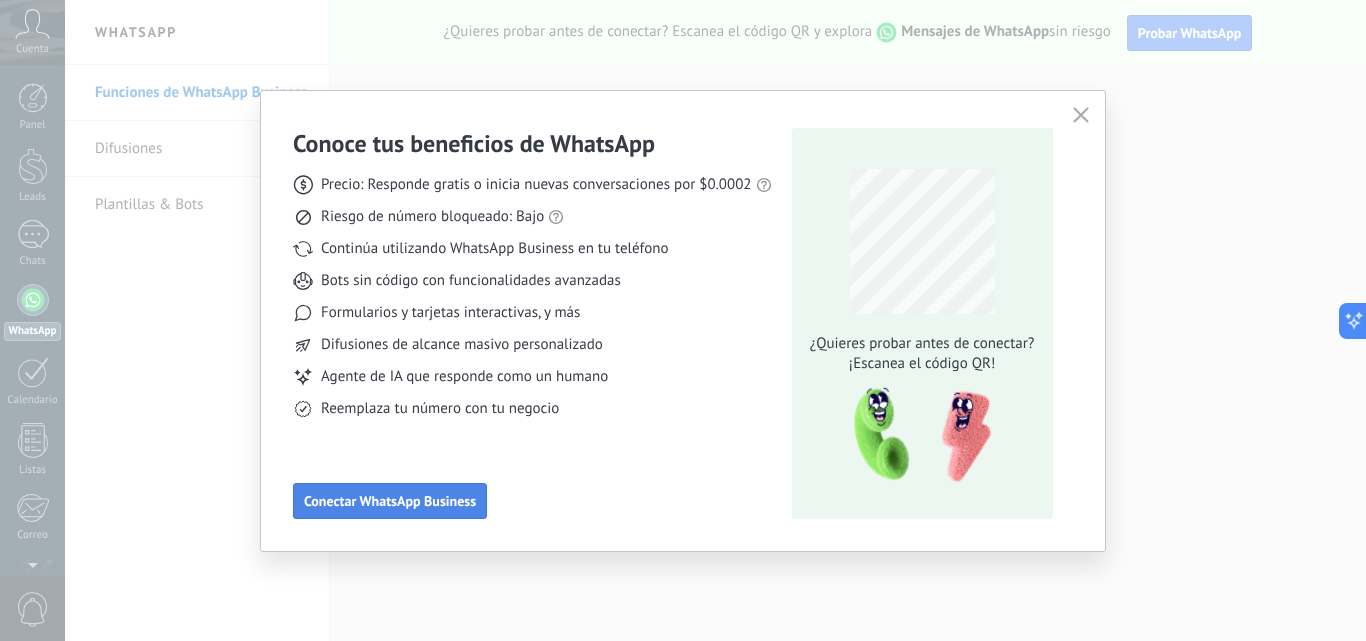 click on "Conectar WhatsApp Business" at bounding box center (390, 501) 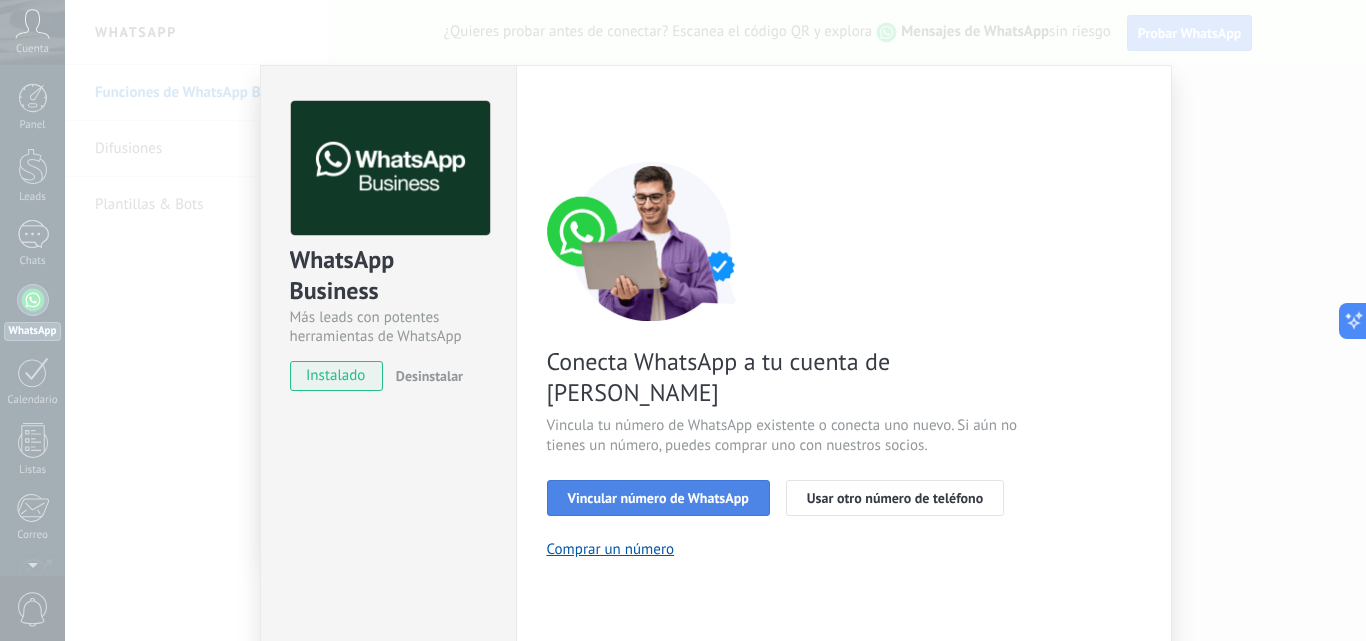 click on "Vincular número de WhatsApp" at bounding box center (658, 498) 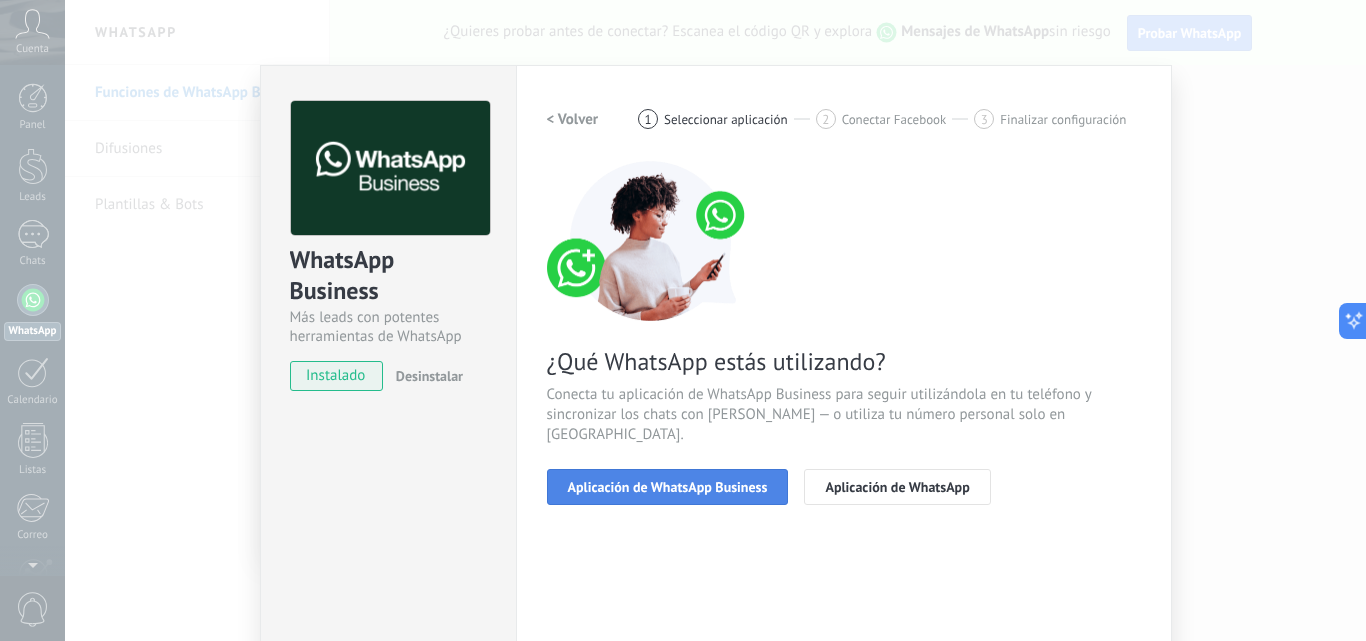 click on "Aplicación de WhatsApp Business" at bounding box center [668, 487] 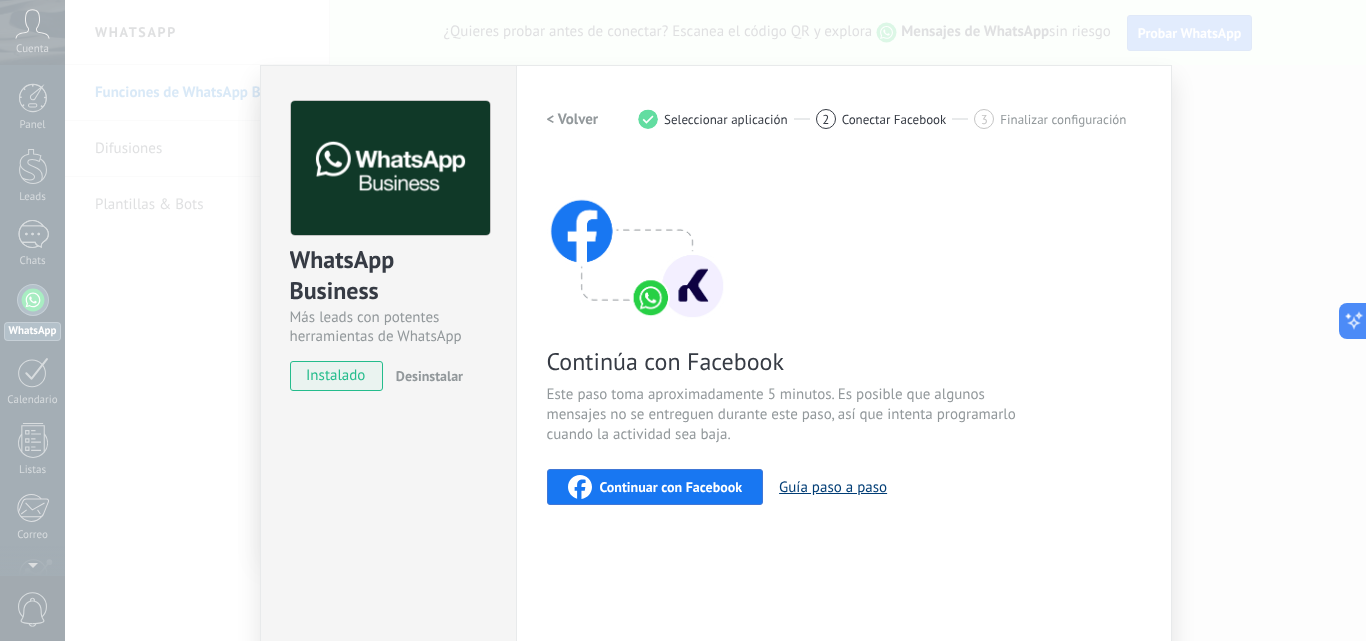 click on "Guía paso a paso" at bounding box center (833, 487) 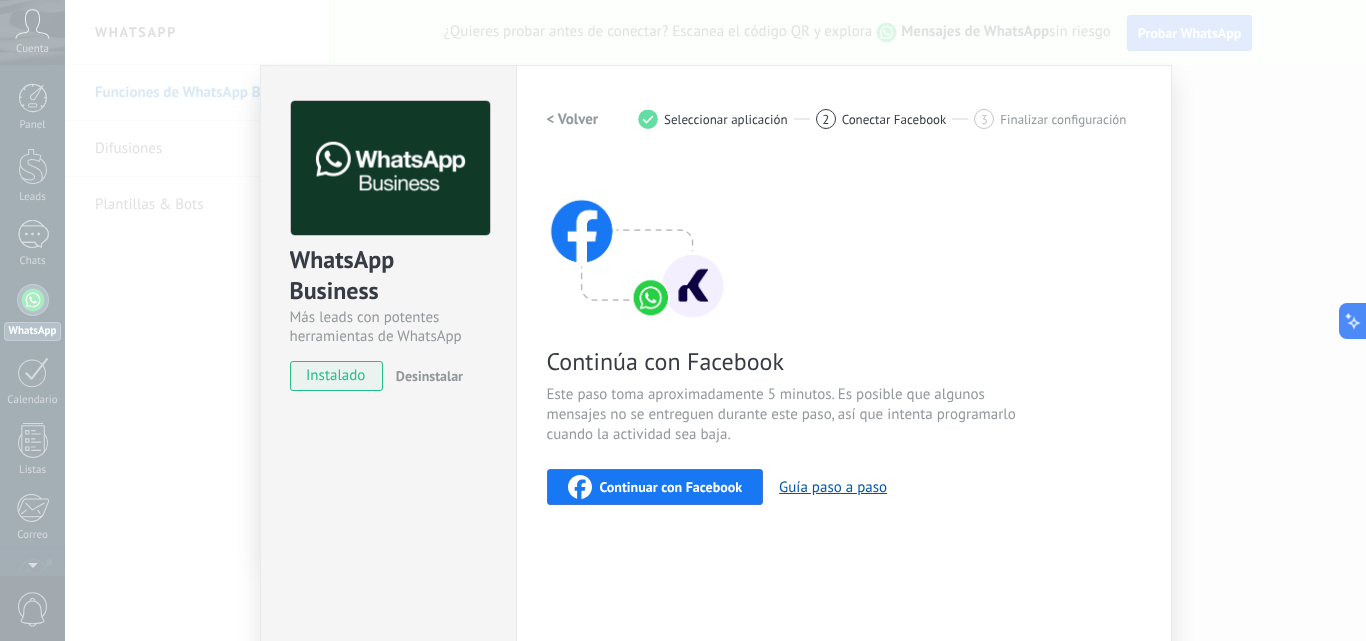 click on "Continuar con Facebook" at bounding box center [671, 487] 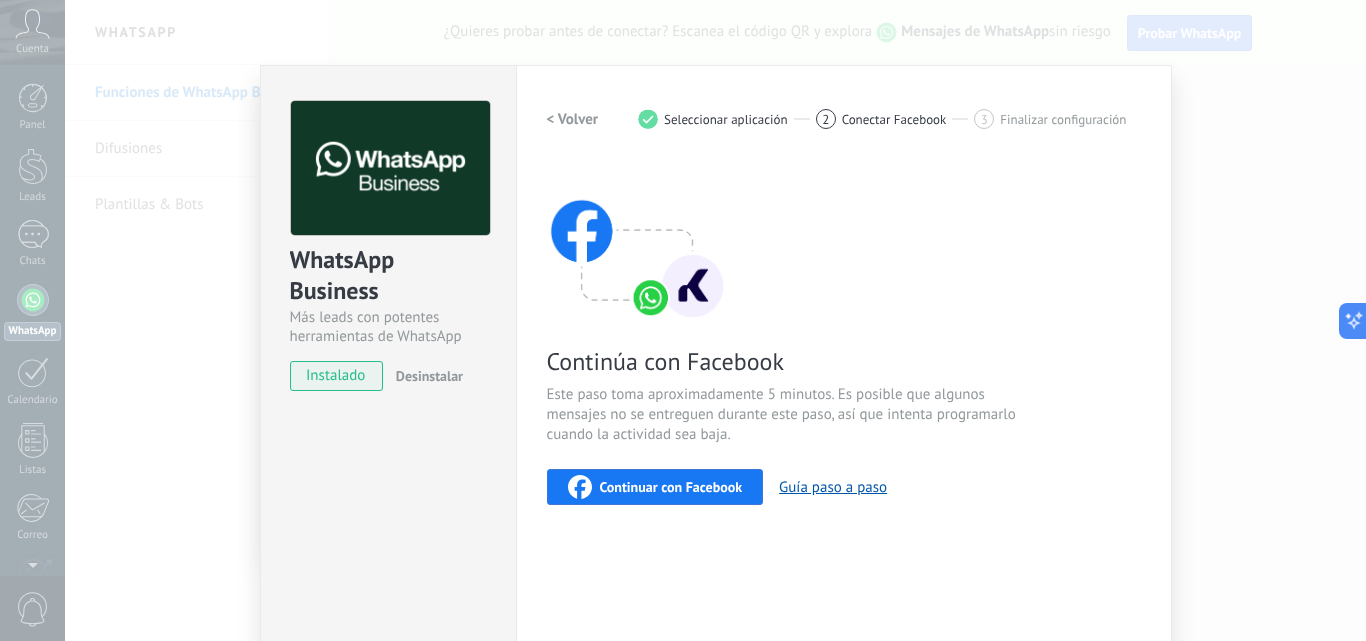 click on "Continúa con Facebook Este paso toma aproximadamente 5 minutos. Es posible que algunos mensajes no se entreguen durante este paso, así que intenta programarlo cuando la actividad sea baja. Continuar con Facebook Guía paso a paso" at bounding box center (844, 333) 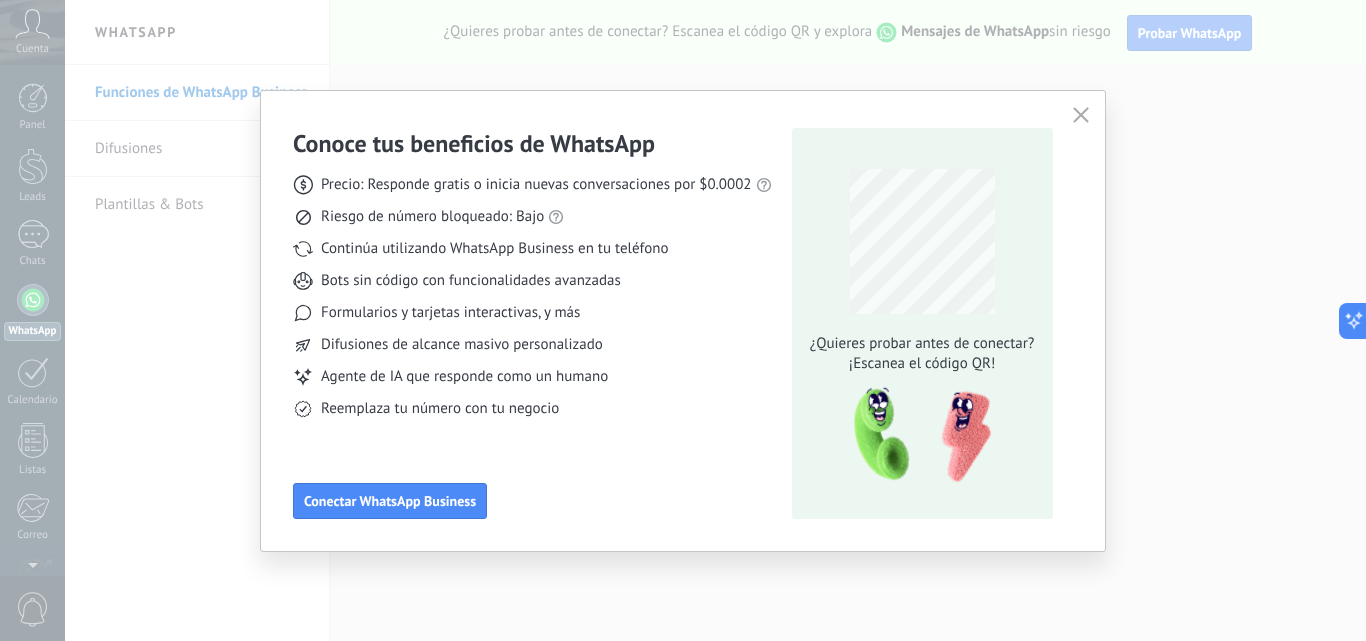 click on "Continúa utilizando WhatsApp Business en tu teléfono" at bounding box center [532, 249] 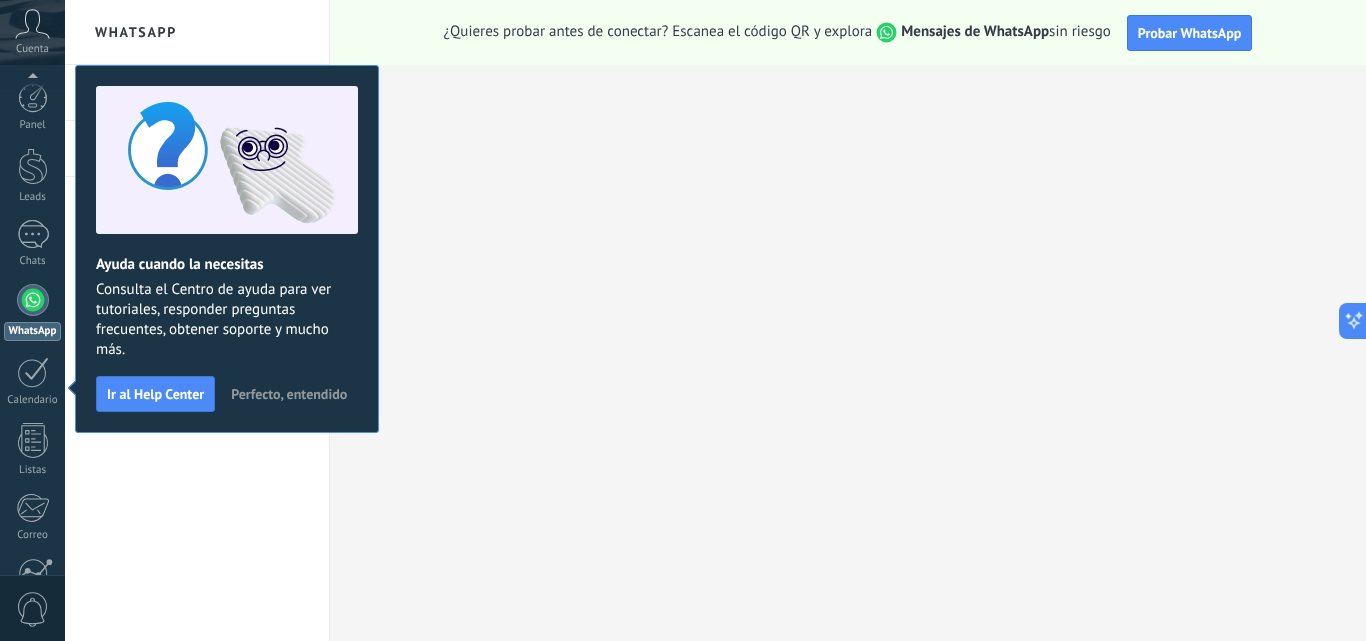 scroll, scrollTop: 191, scrollLeft: 0, axis: vertical 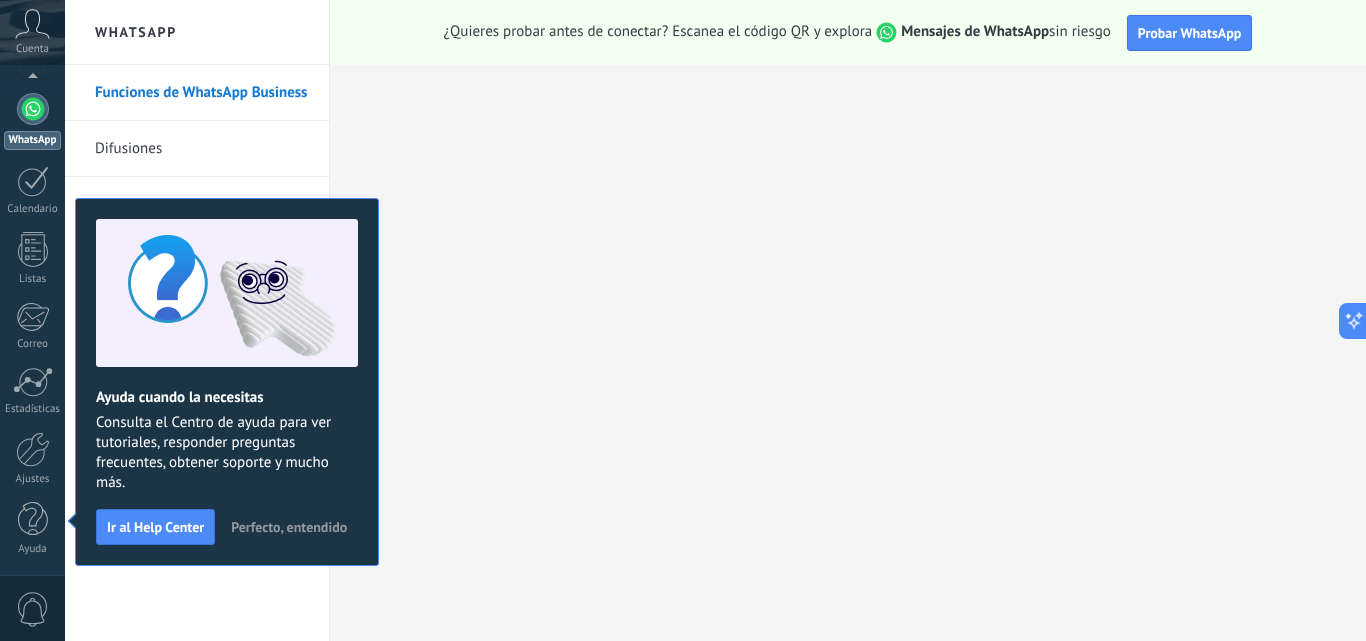 click on "Perfecto, entendido" at bounding box center [289, 527] 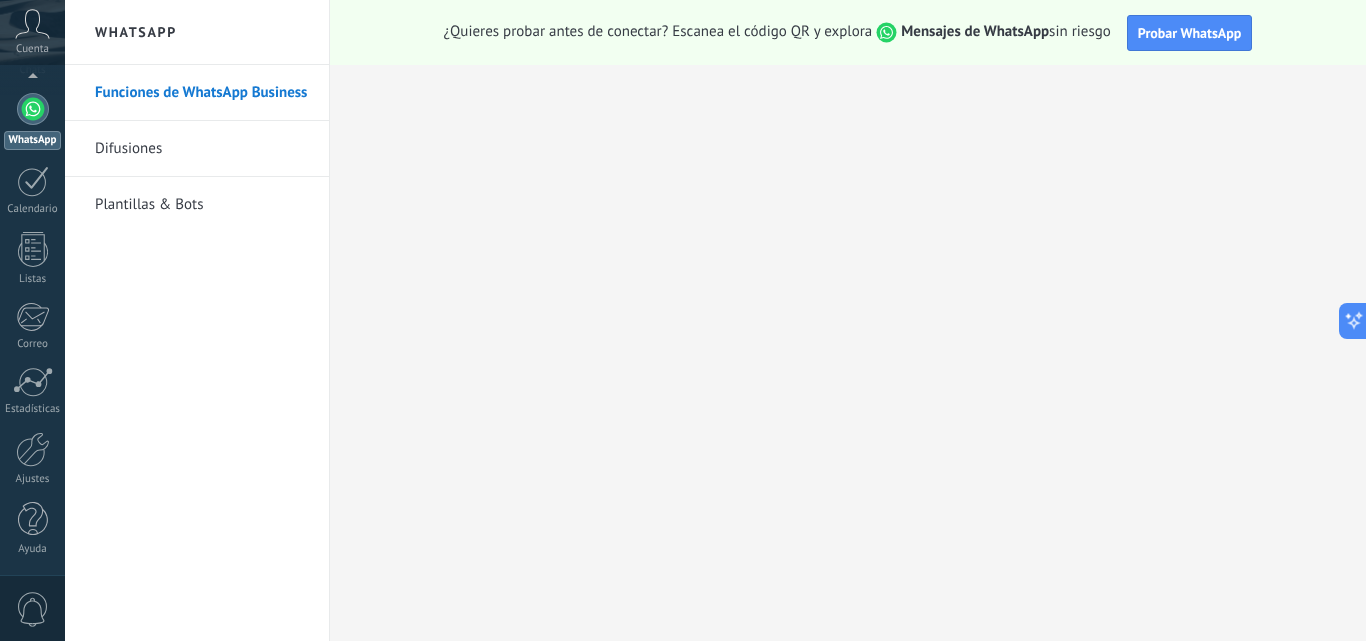 click at bounding box center (33, 109) 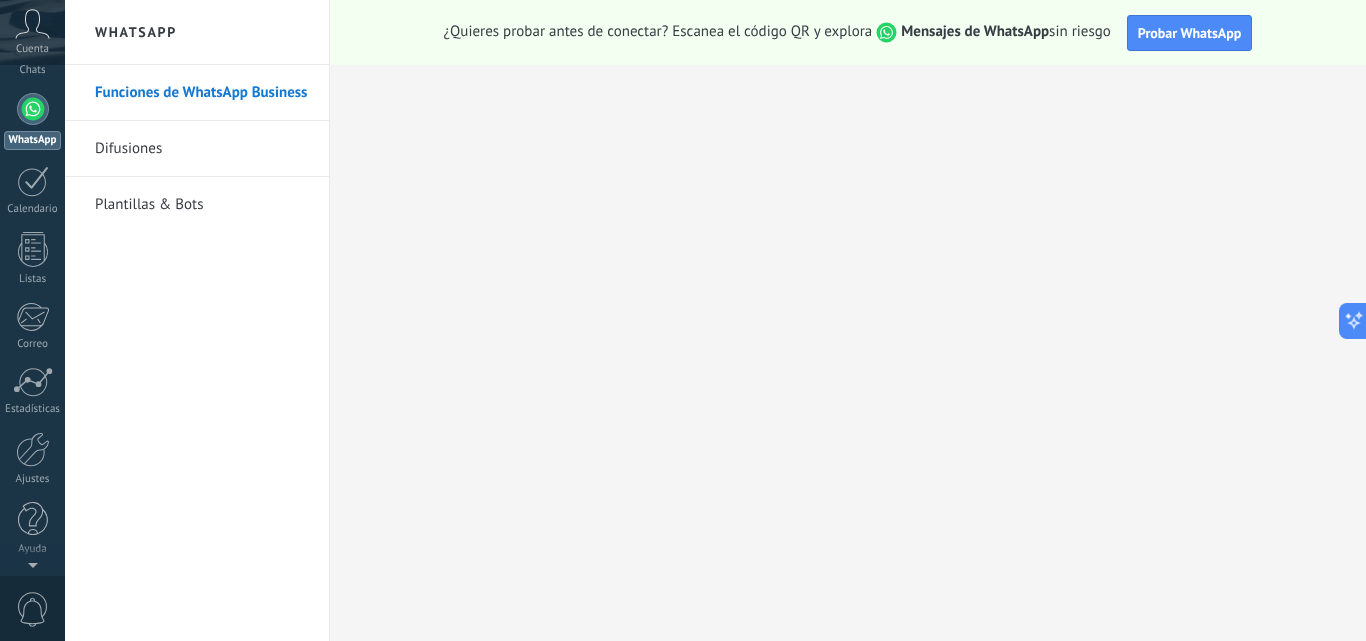 click on "Difusiones" at bounding box center [202, 149] 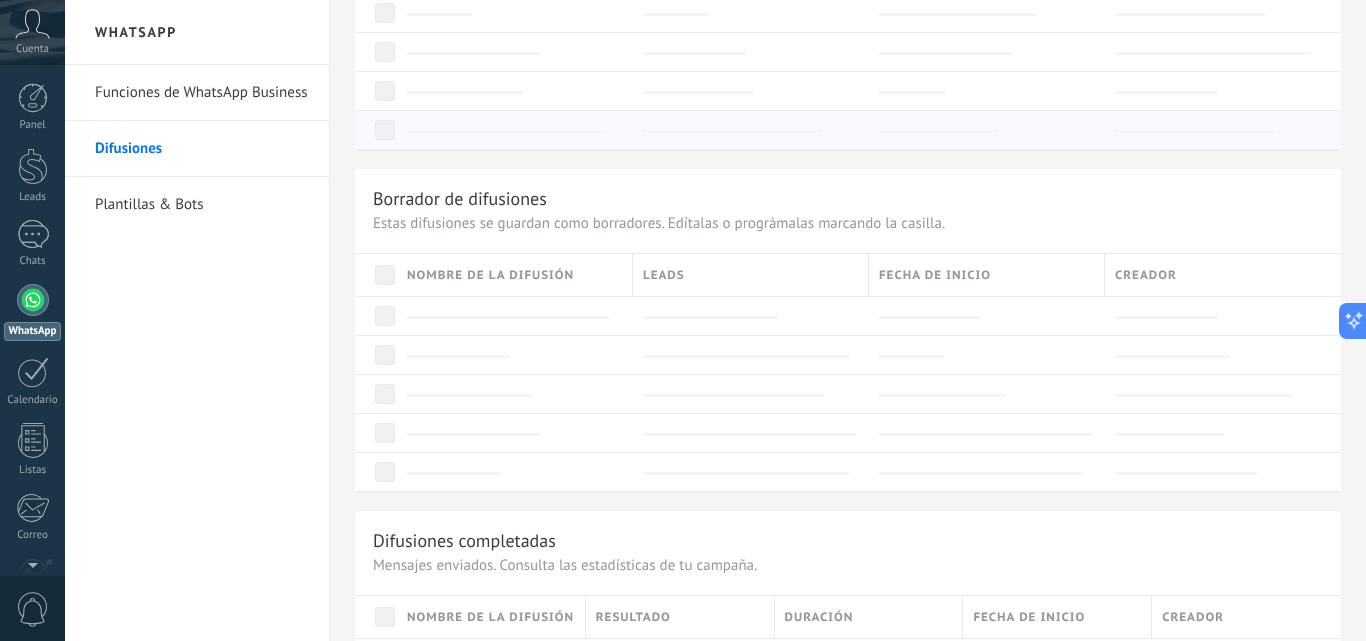 scroll, scrollTop: 1110, scrollLeft: 0, axis: vertical 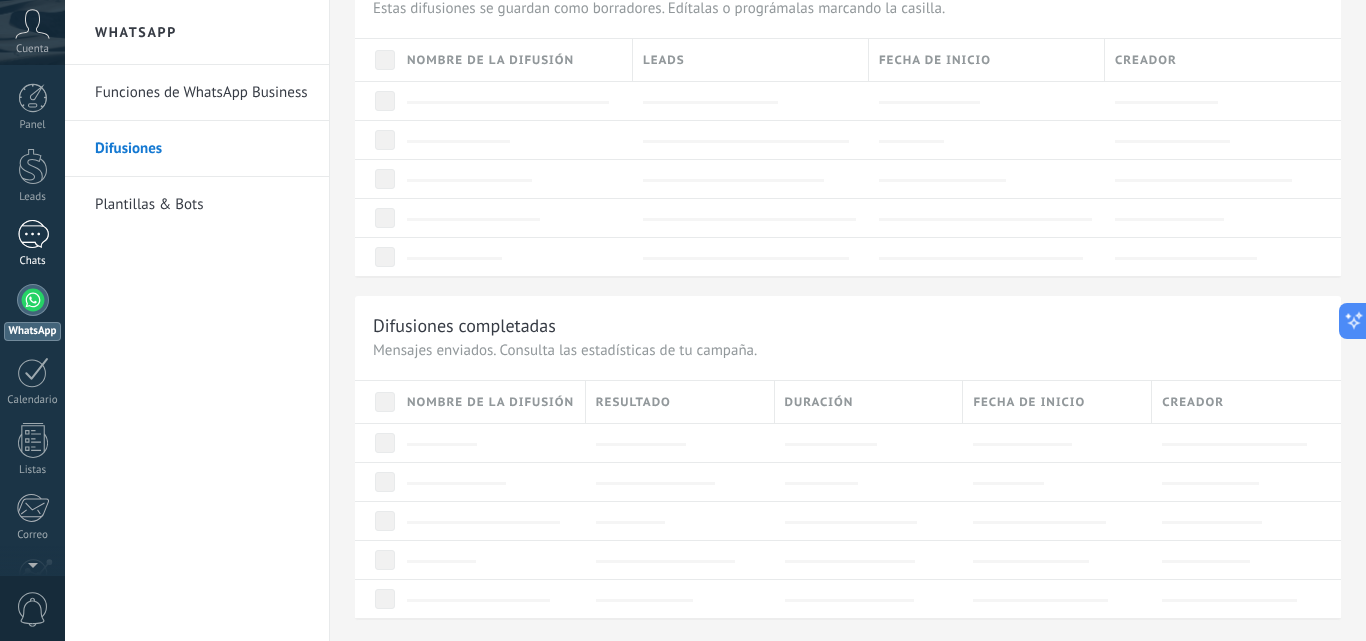 click on "Chats" at bounding box center (32, 244) 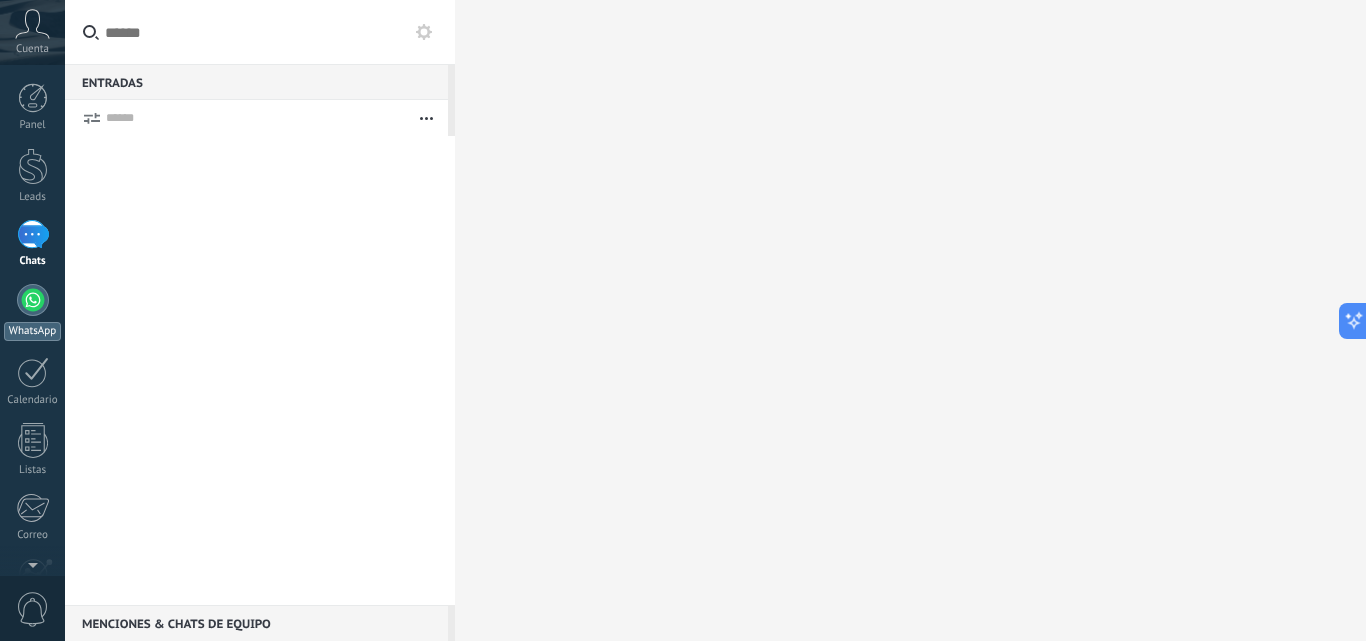 click at bounding box center (33, 300) 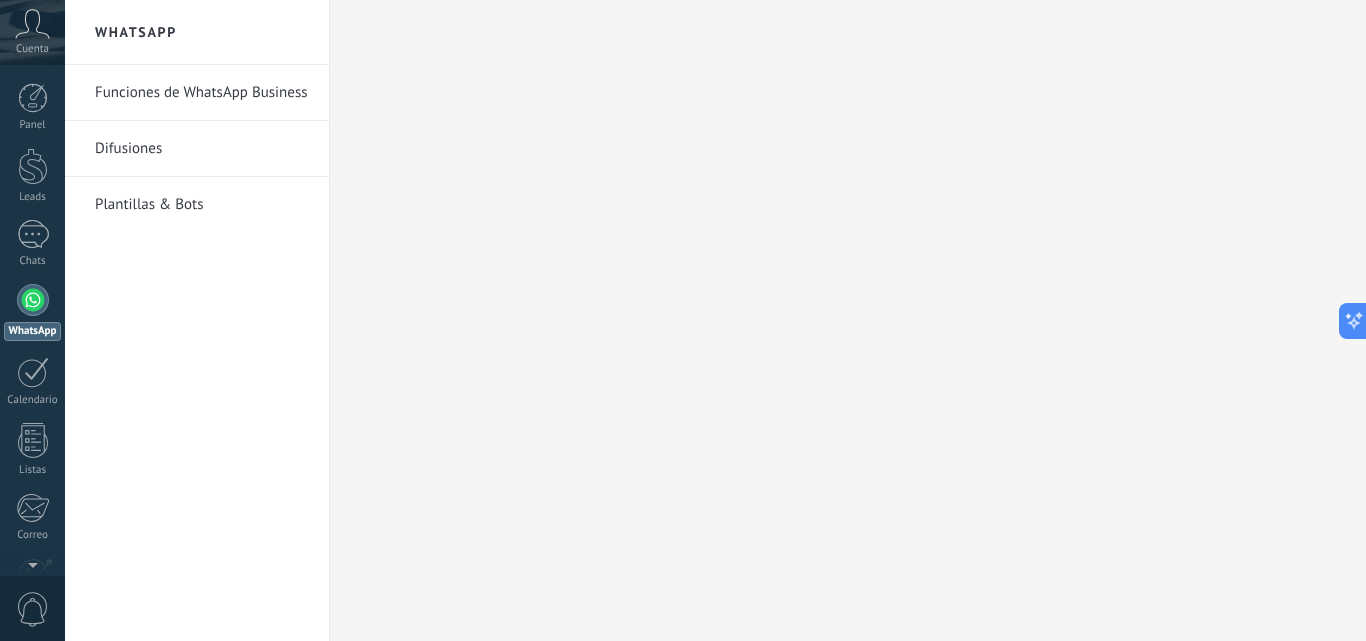 click on "Funciones de WhatsApp Business" at bounding box center (202, 93) 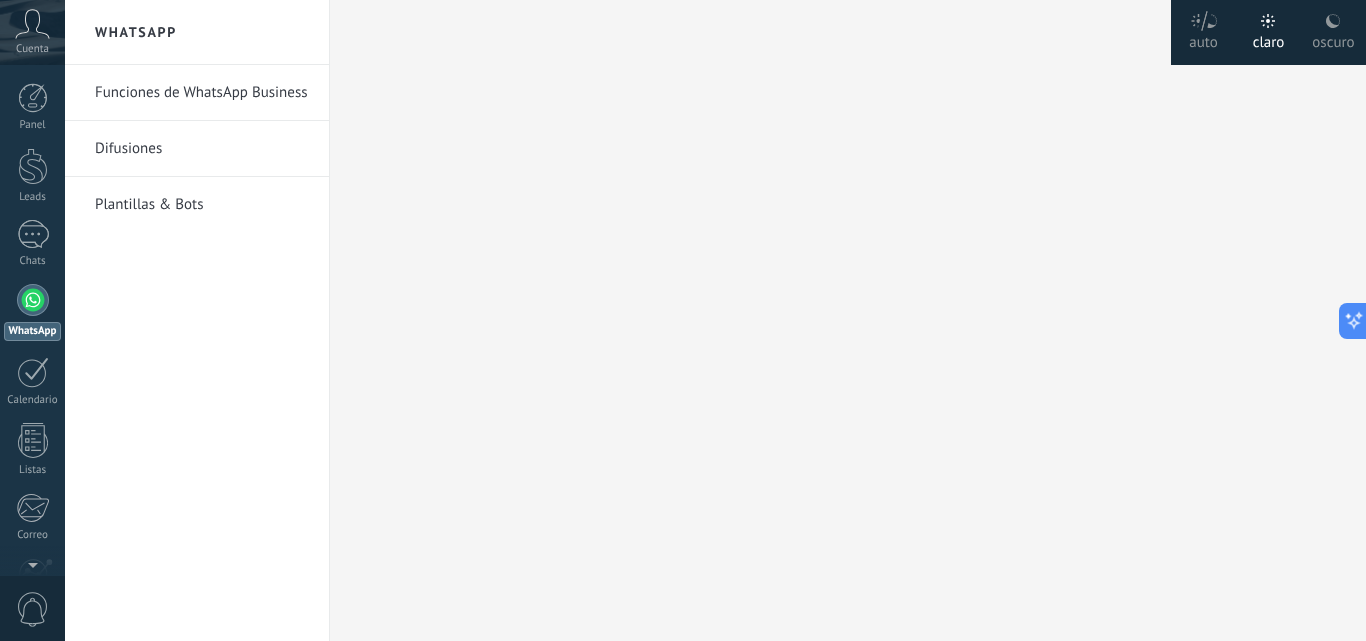click on "Difusiones" at bounding box center (202, 149) 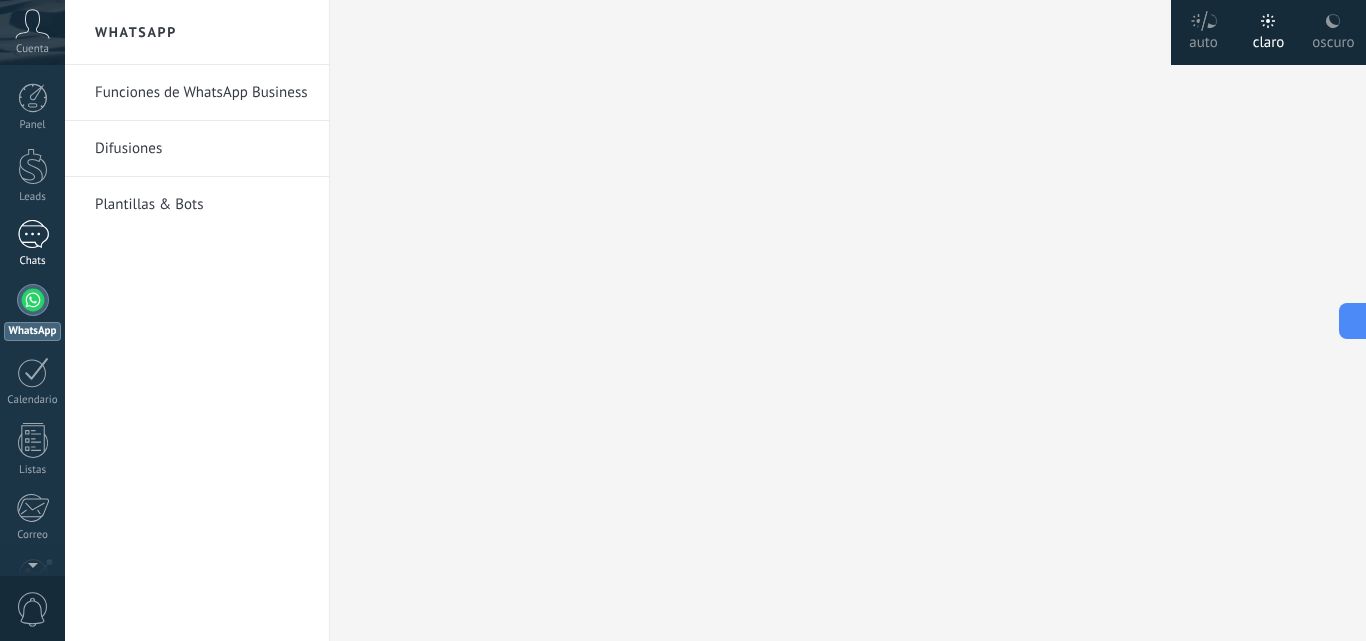 click on "Chats" at bounding box center (32, 244) 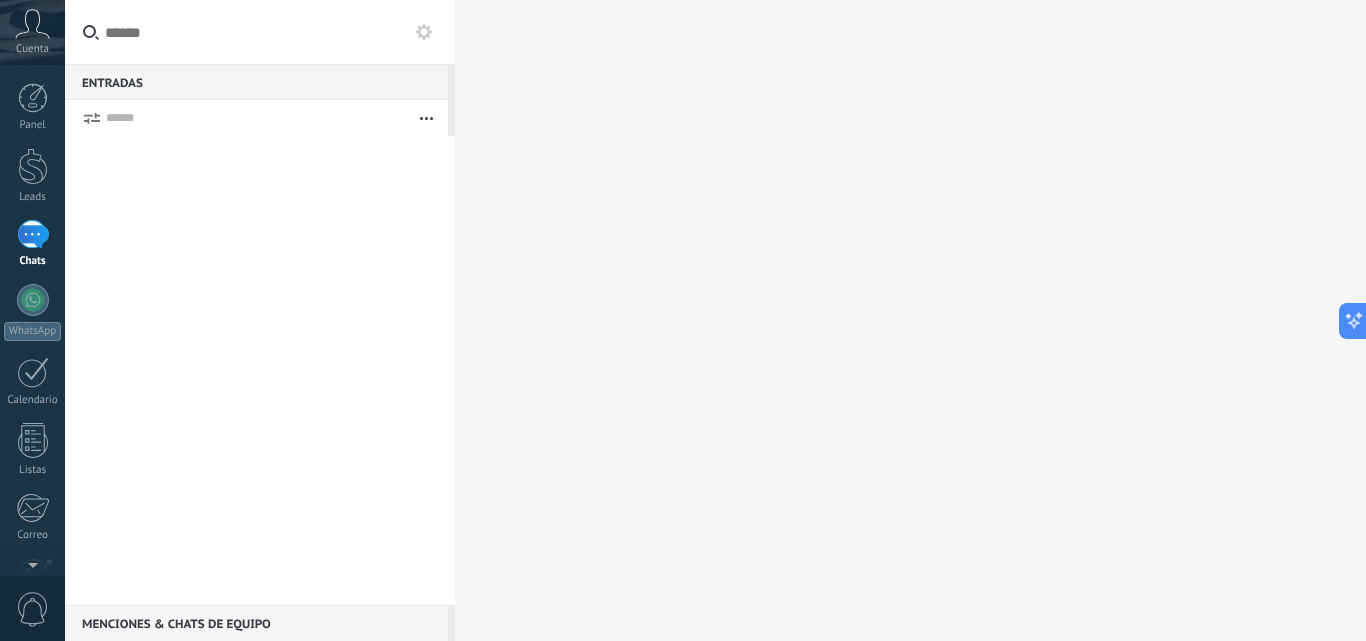 click at bounding box center [260, 32] 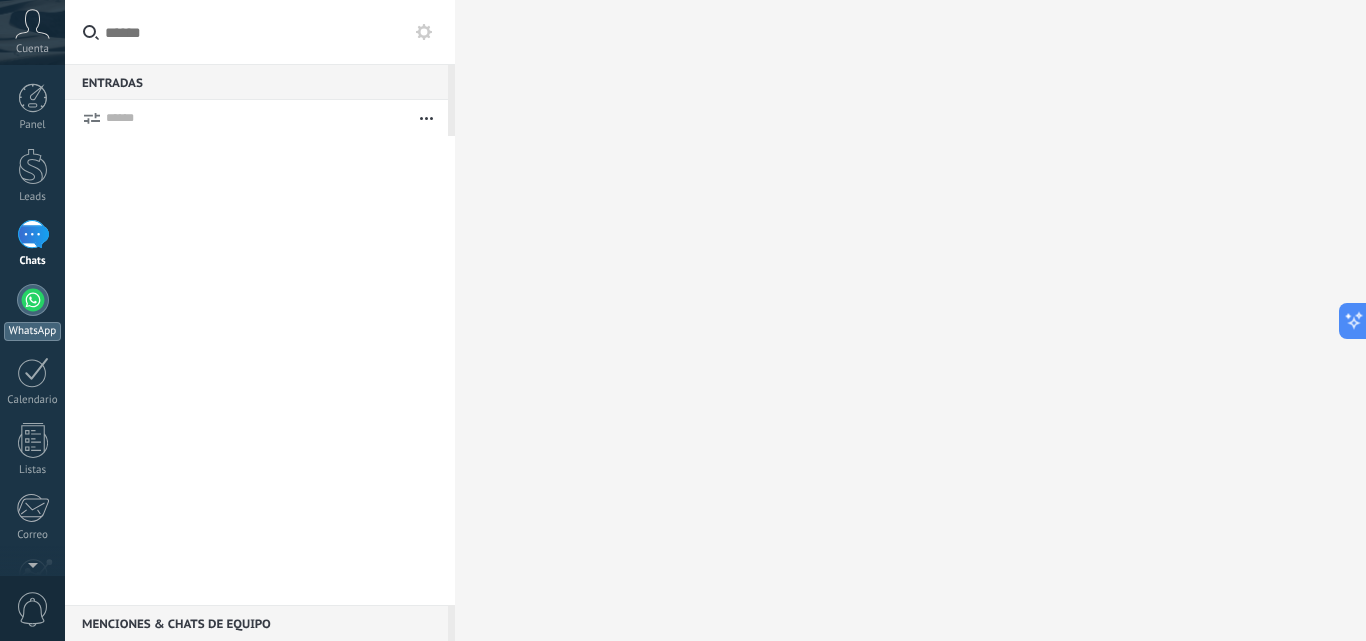 click on "WhatsApp" at bounding box center [32, 312] 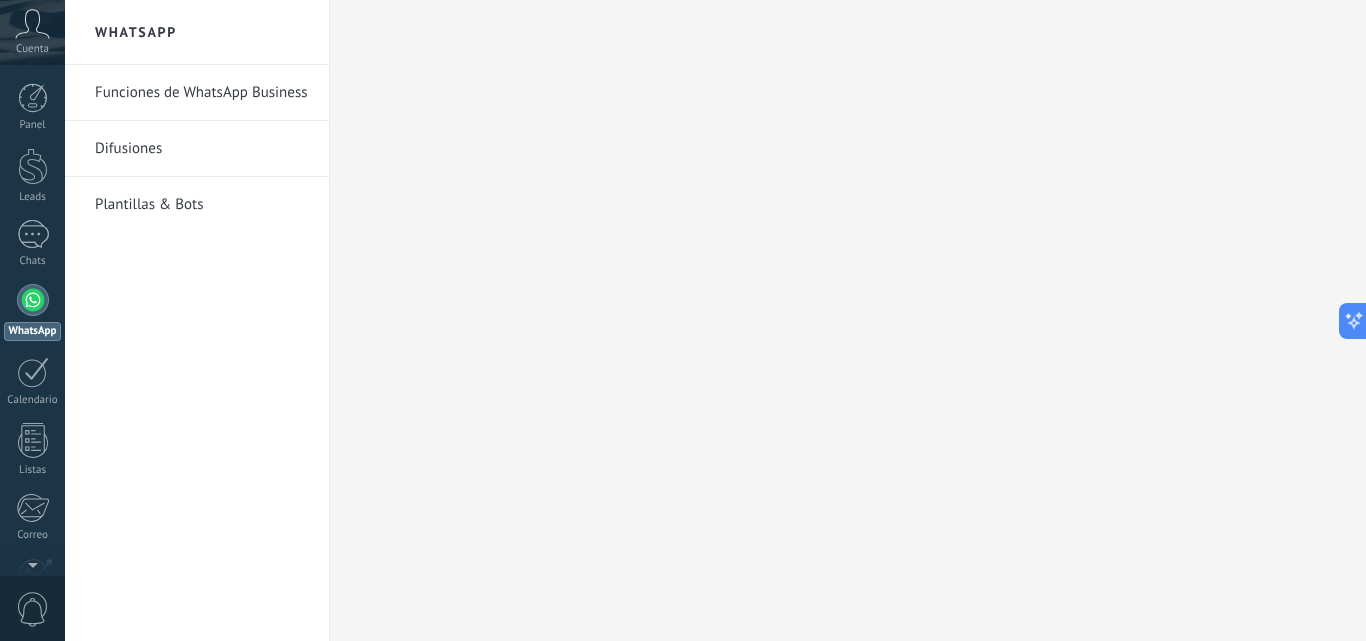 click on "Plantillas & Bots" at bounding box center [202, 205] 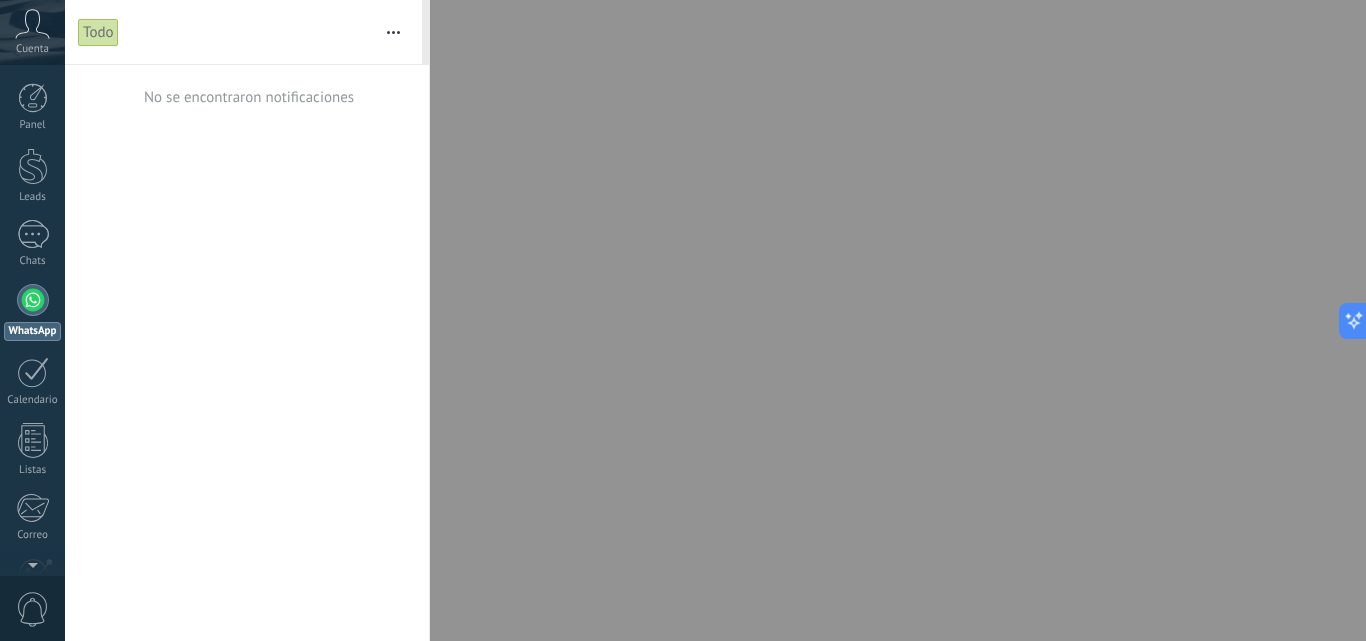 click on "0" at bounding box center [33, 609] 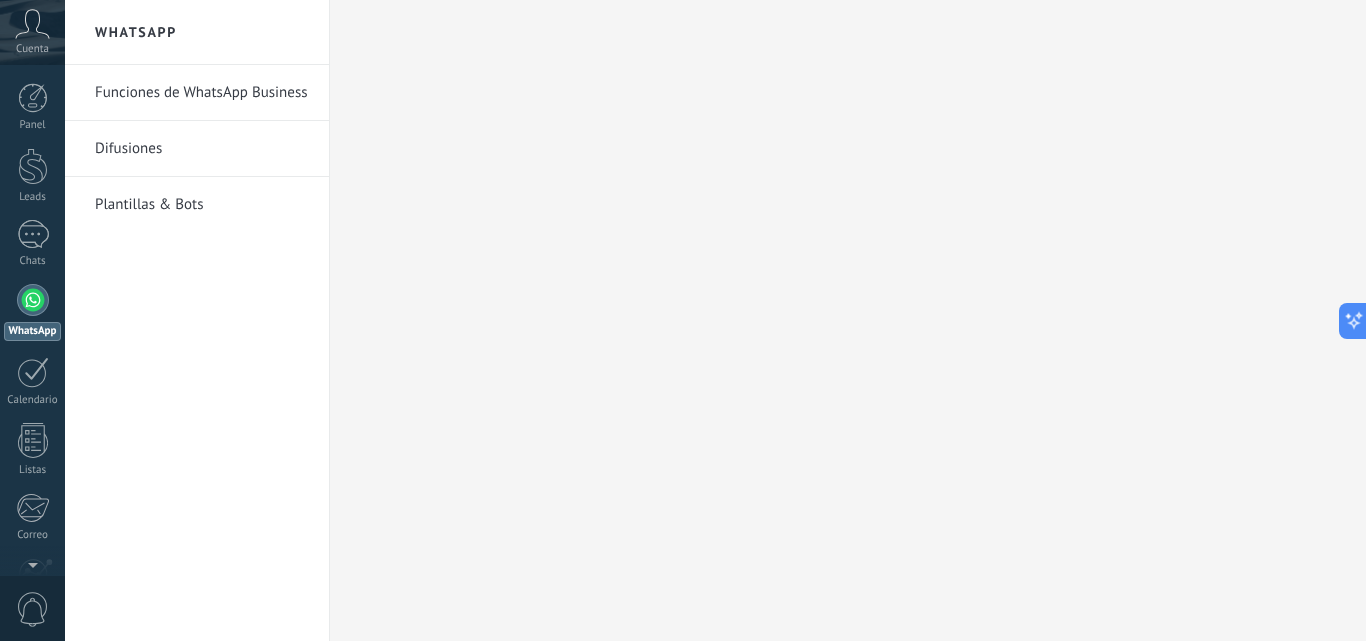 click 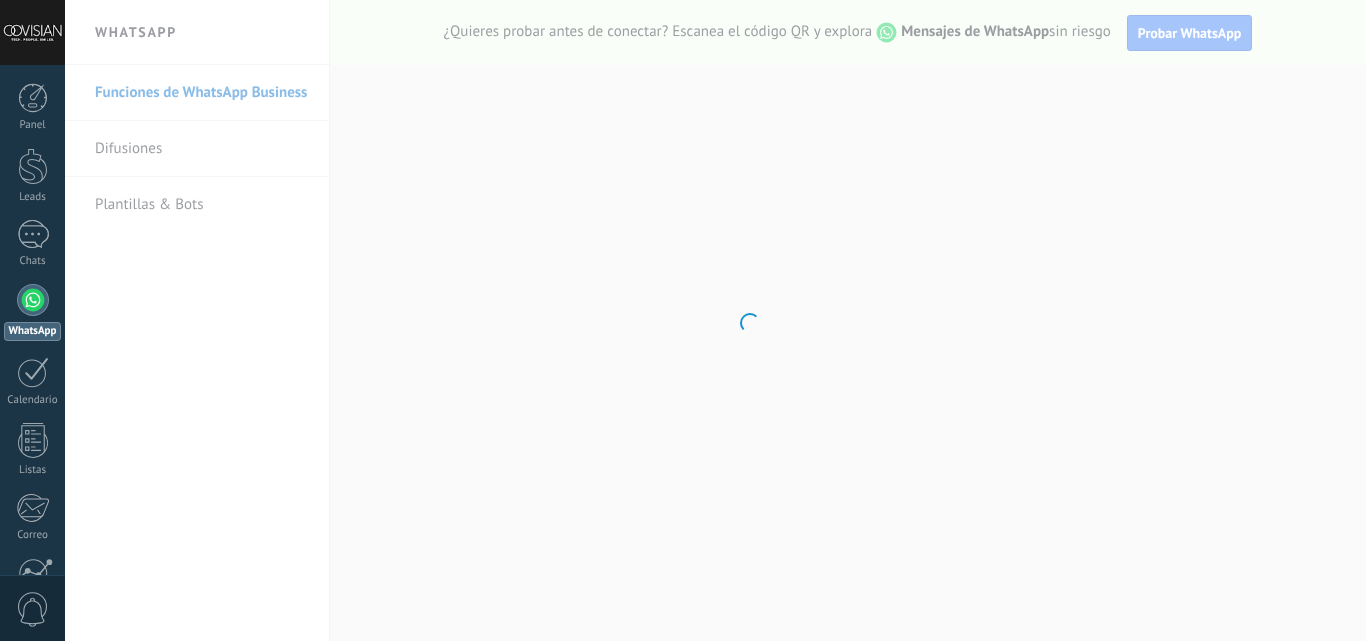 scroll, scrollTop: 0, scrollLeft: 0, axis: both 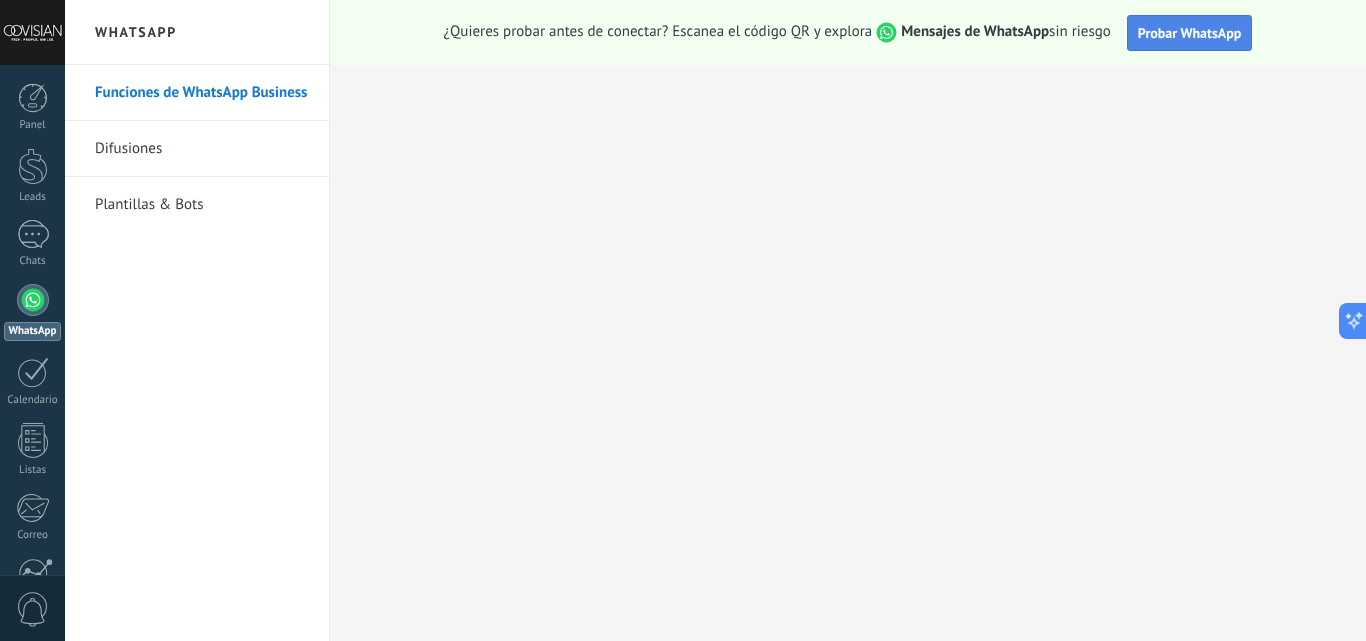 click on "Probar WhatsApp" at bounding box center [1190, 33] 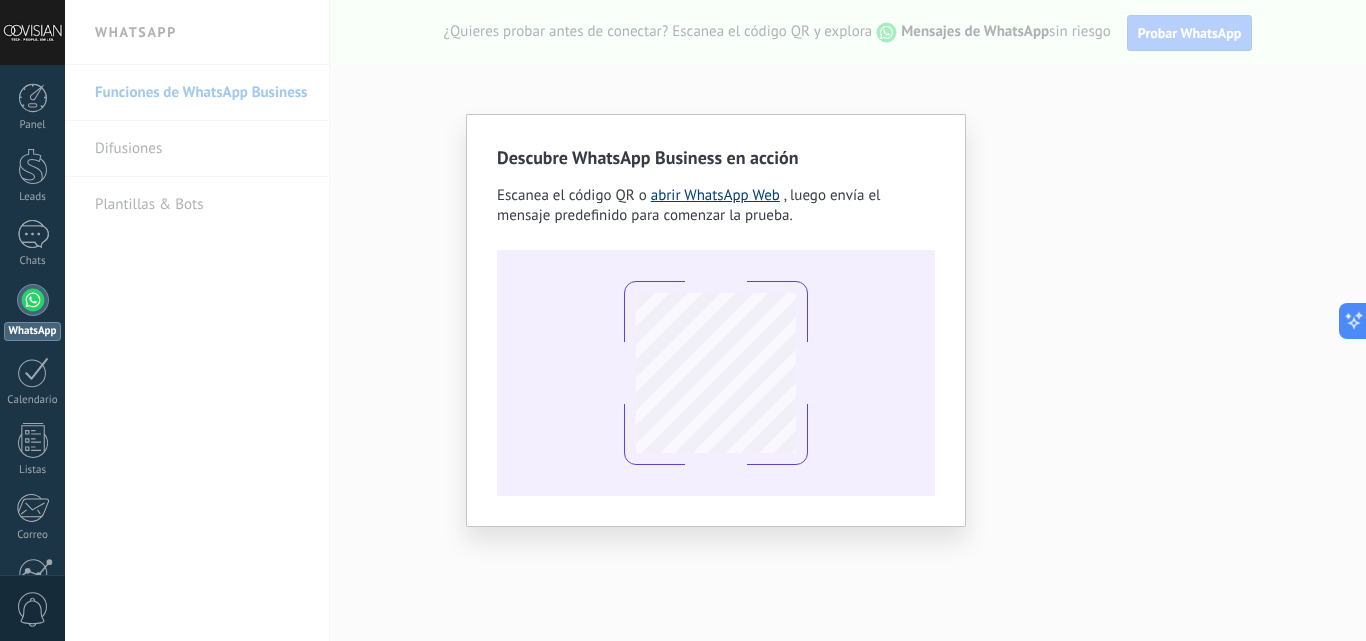 click on "abrir WhatsApp Web" at bounding box center [715, 195] 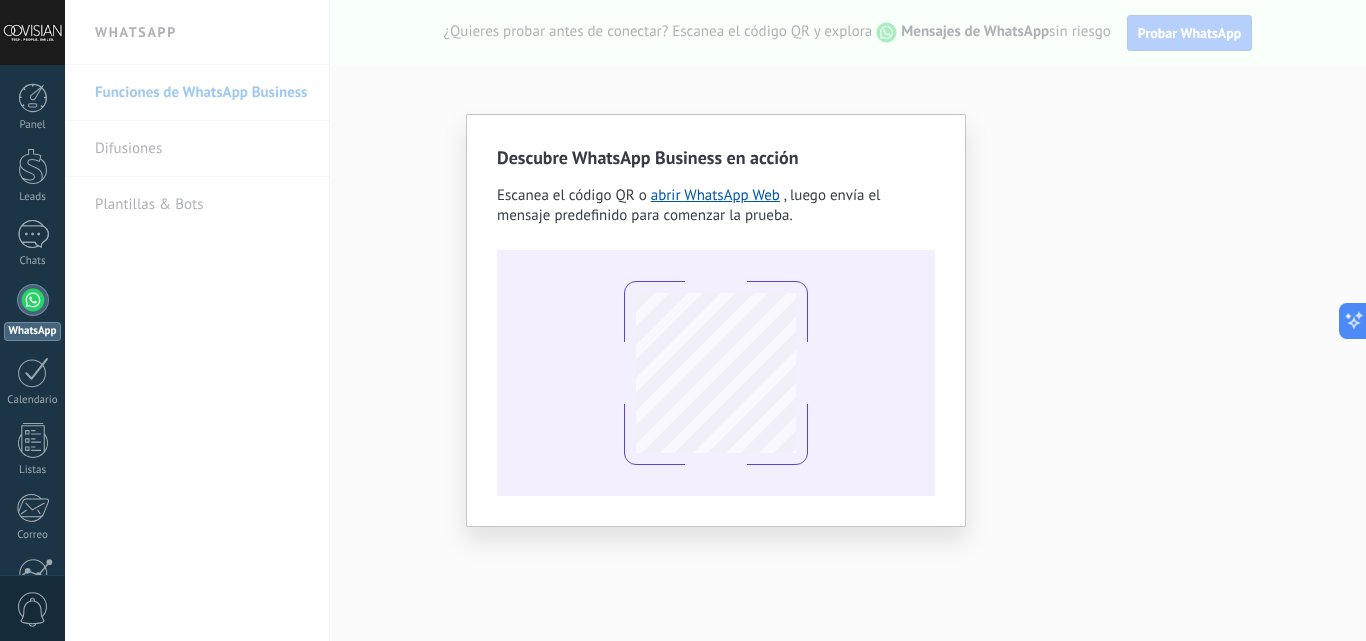 click on "Descubre WhatsApp Business en acción Escanea el código QR o   abrir WhatsApp Web   , luego envía el mensaje predefinido para comenzar la prueba." at bounding box center [715, 320] 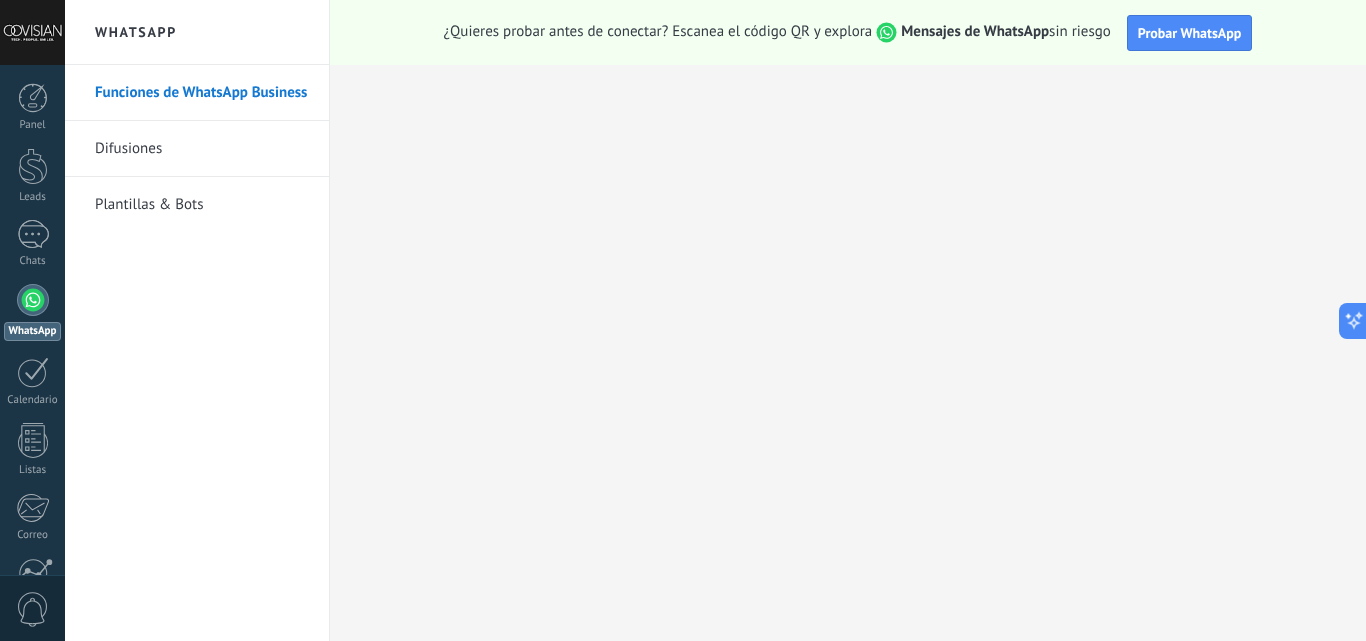 click on "Difusiones" at bounding box center (202, 149) 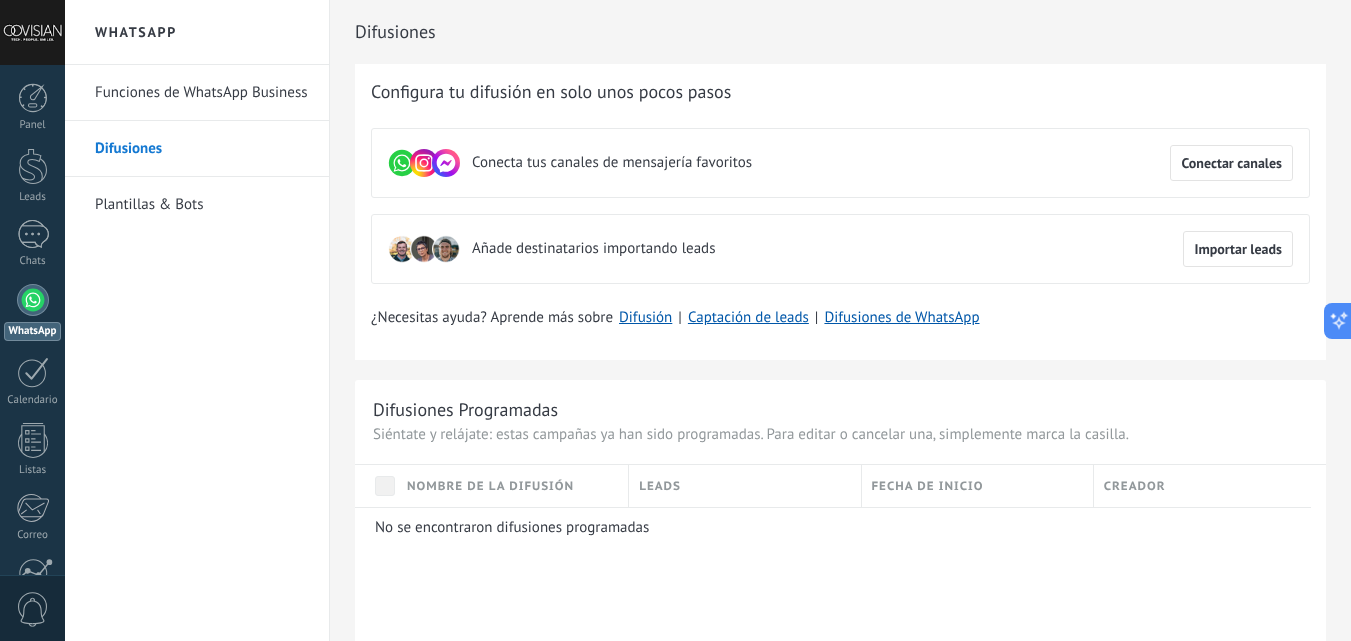 click on "Añade destinatarios importando leads" at bounding box center (551, 249) 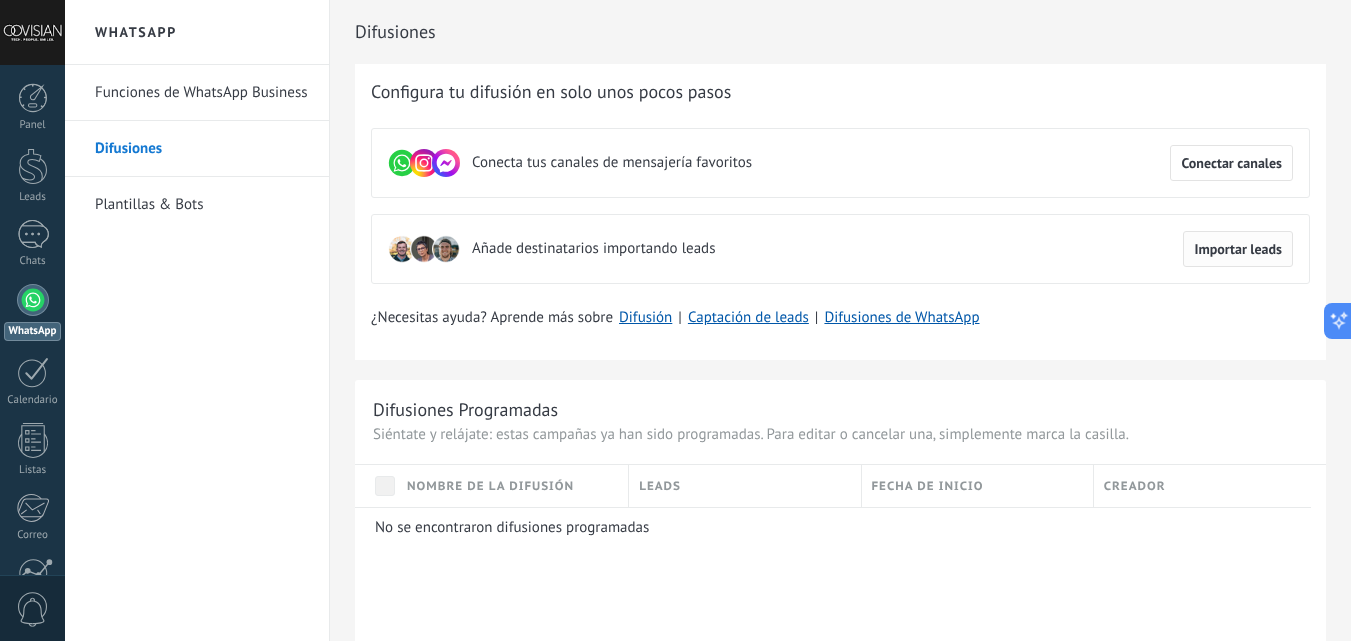 click on "Importar leads" at bounding box center (1238, 249) 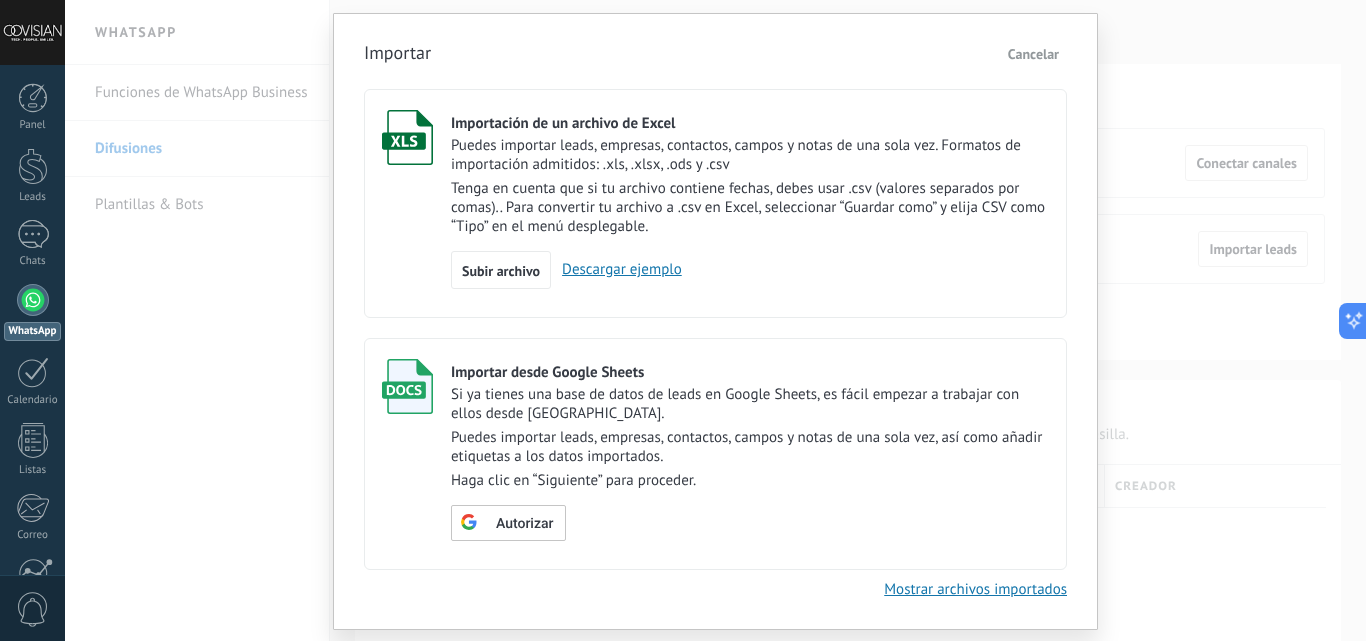 scroll, scrollTop: 0, scrollLeft: 0, axis: both 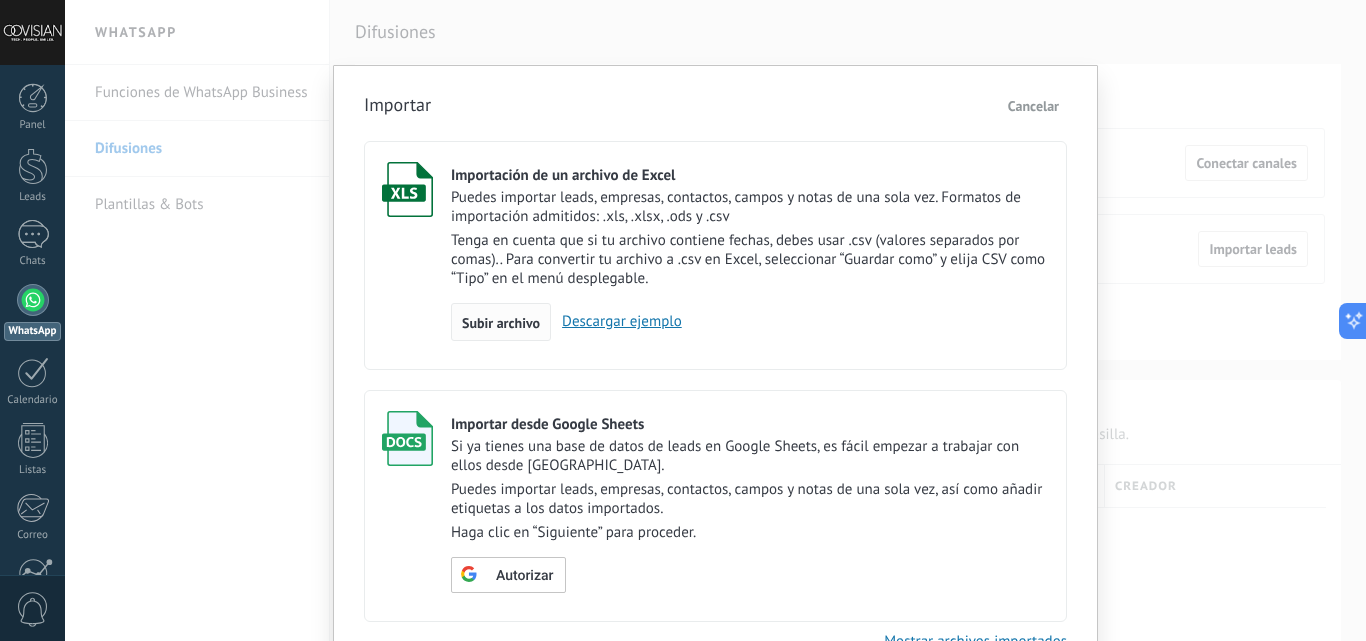 click on "Subir archivo" at bounding box center (501, 322) 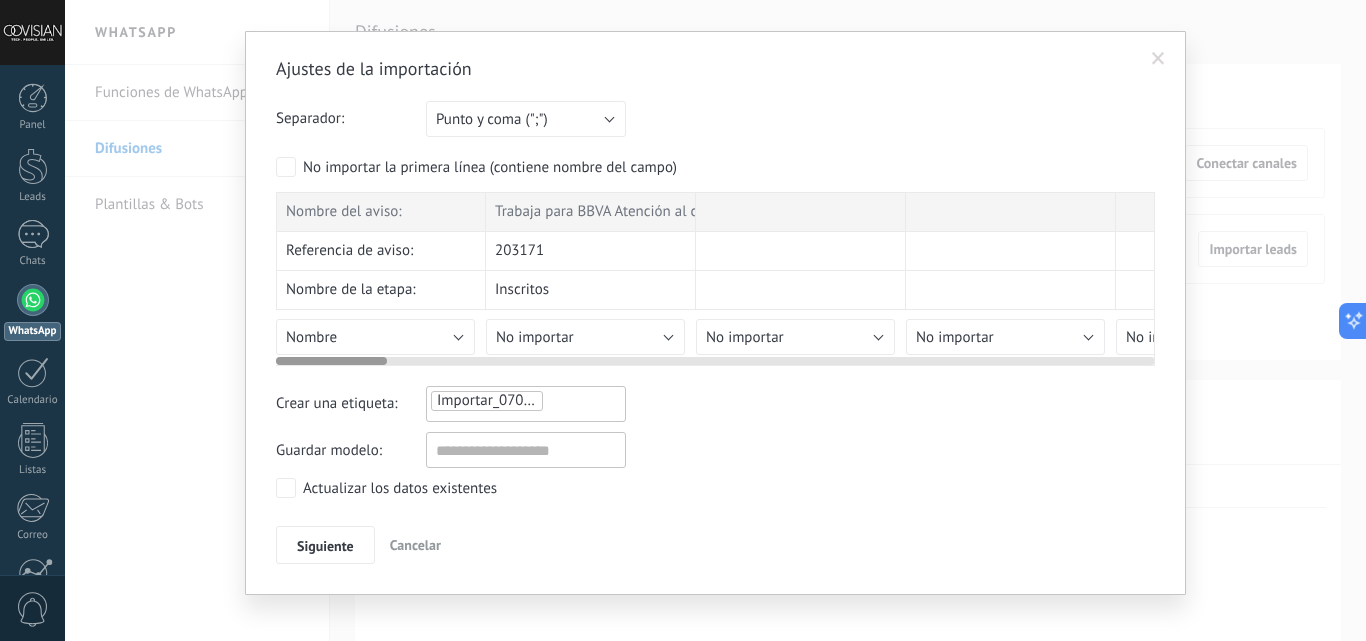 scroll, scrollTop: 52, scrollLeft: 0, axis: vertical 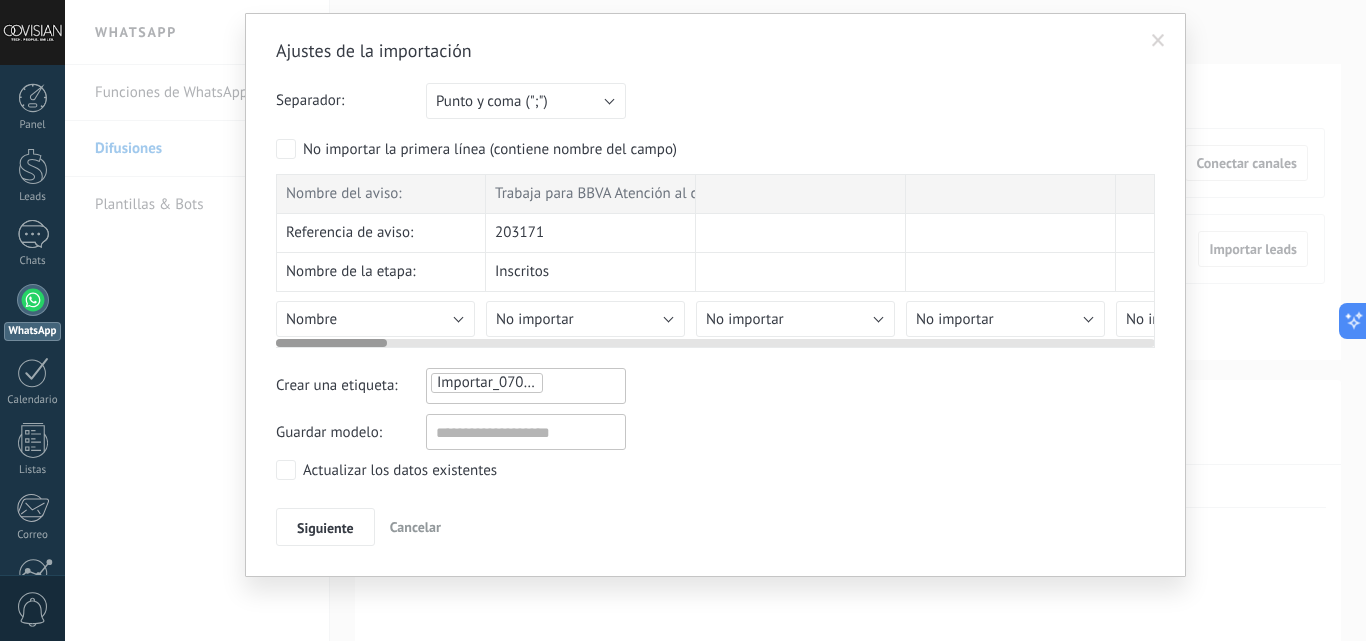 drag, startPoint x: 387, startPoint y: 340, endPoint x: 247, endPoint y: 357, distance: 141.02837 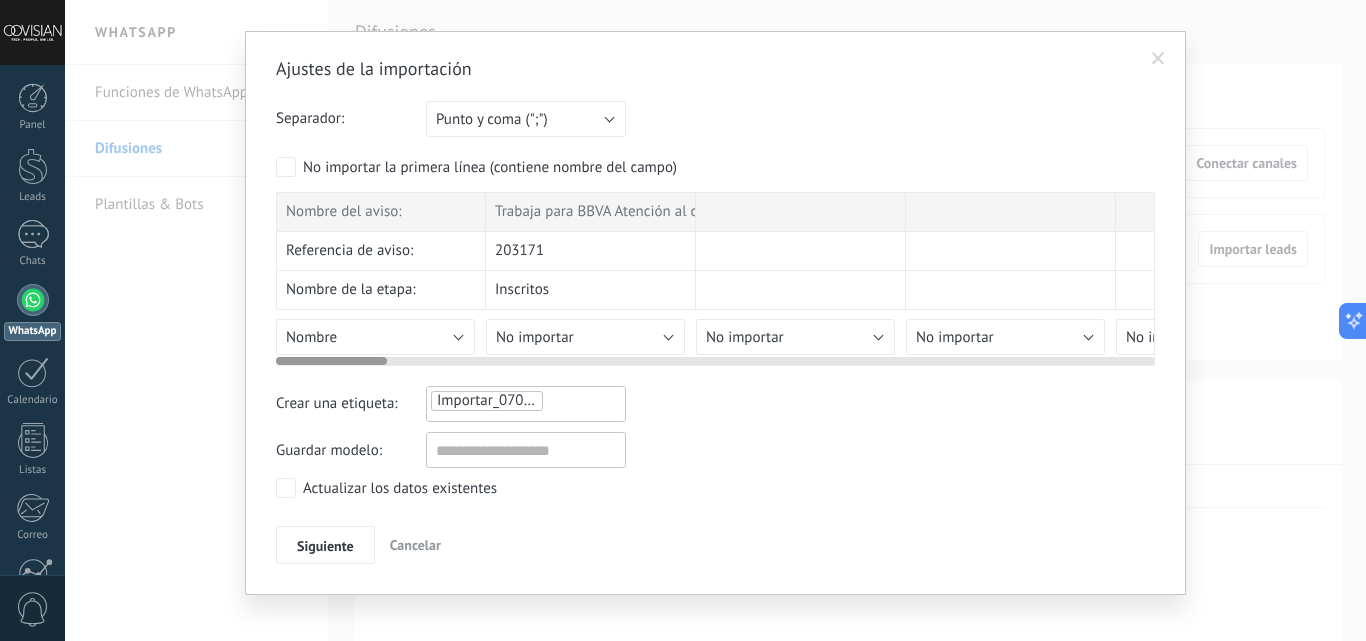 scroll, scrollTop: 52, scrollLeft: 0, axis: vertical 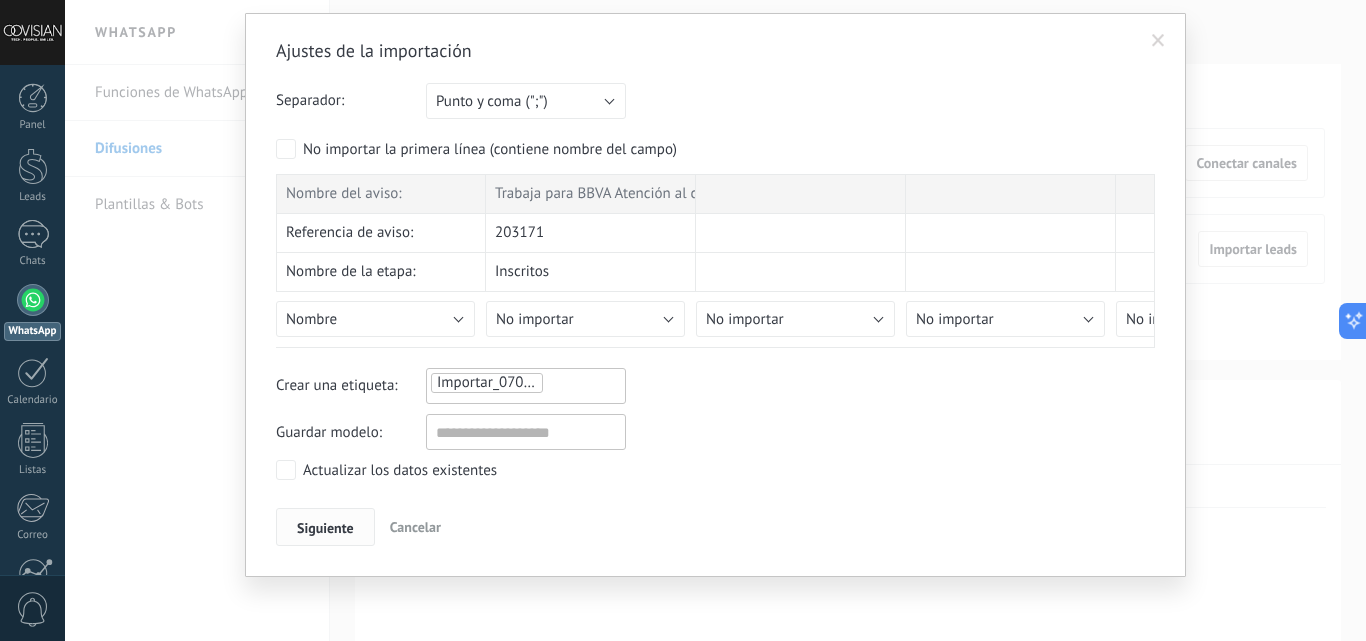 click on "Siguiente" at bounding box center (325, 527) 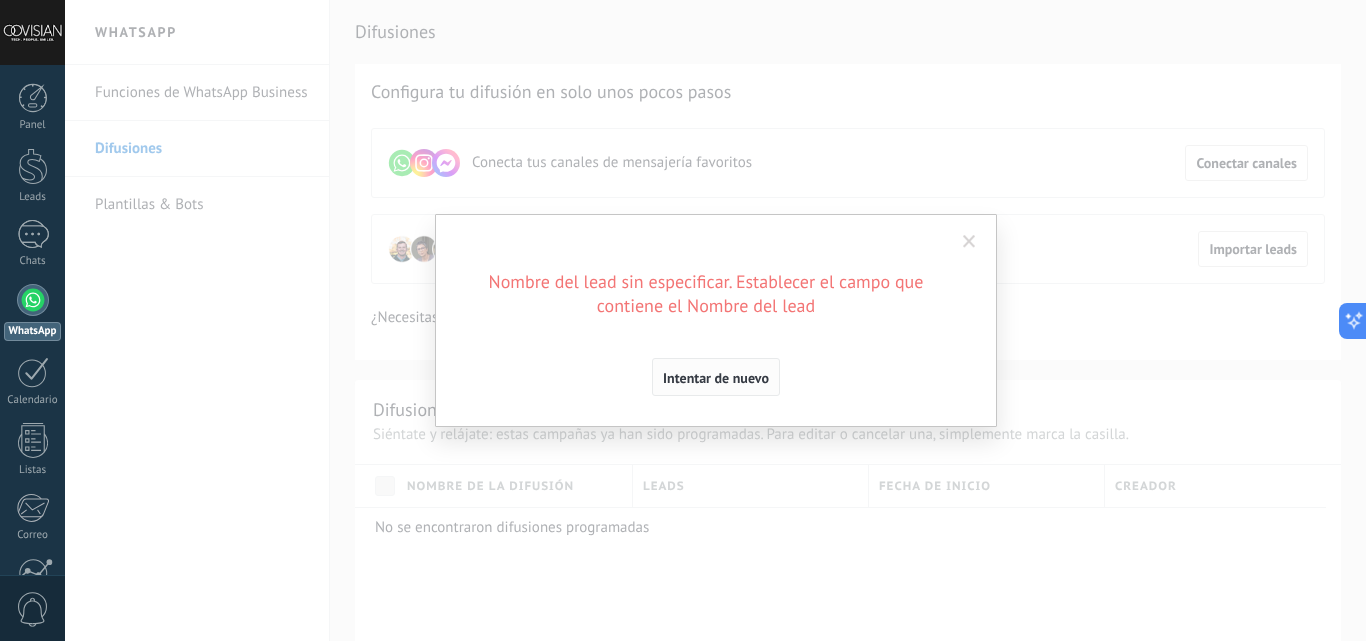 click on "Intentar de nuevo" at bounding box center (716, 378) 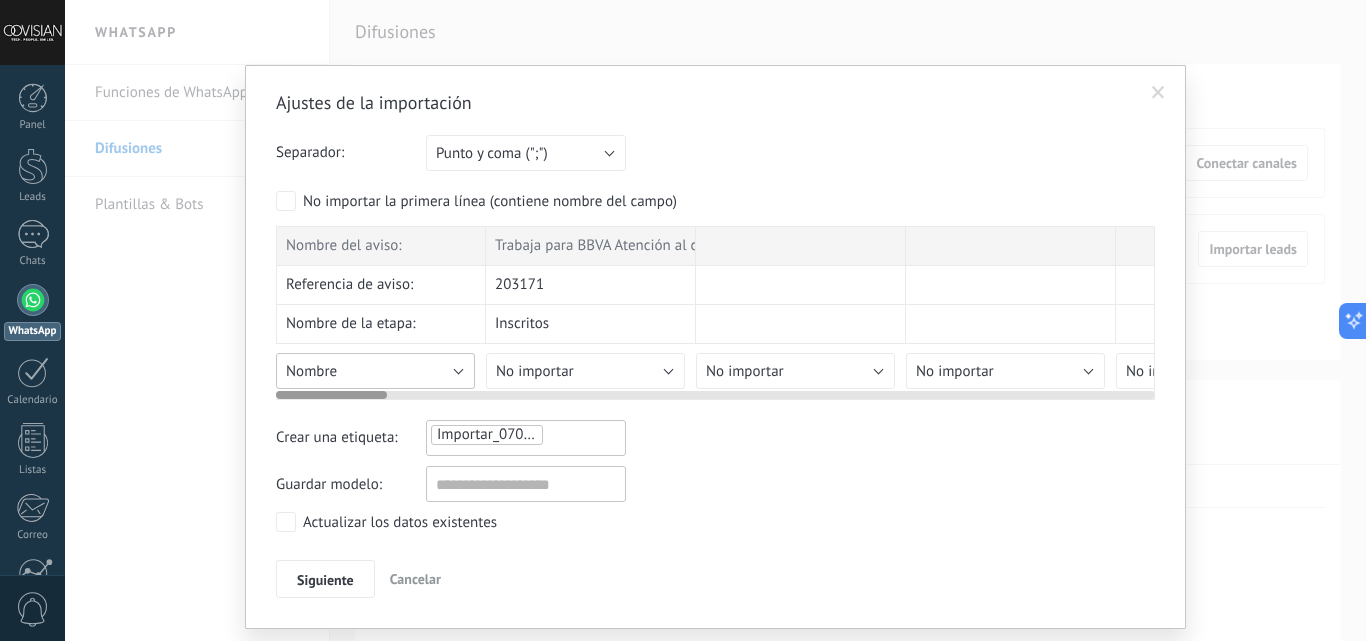 click on "Nombre" at bounding box center (375, 371) 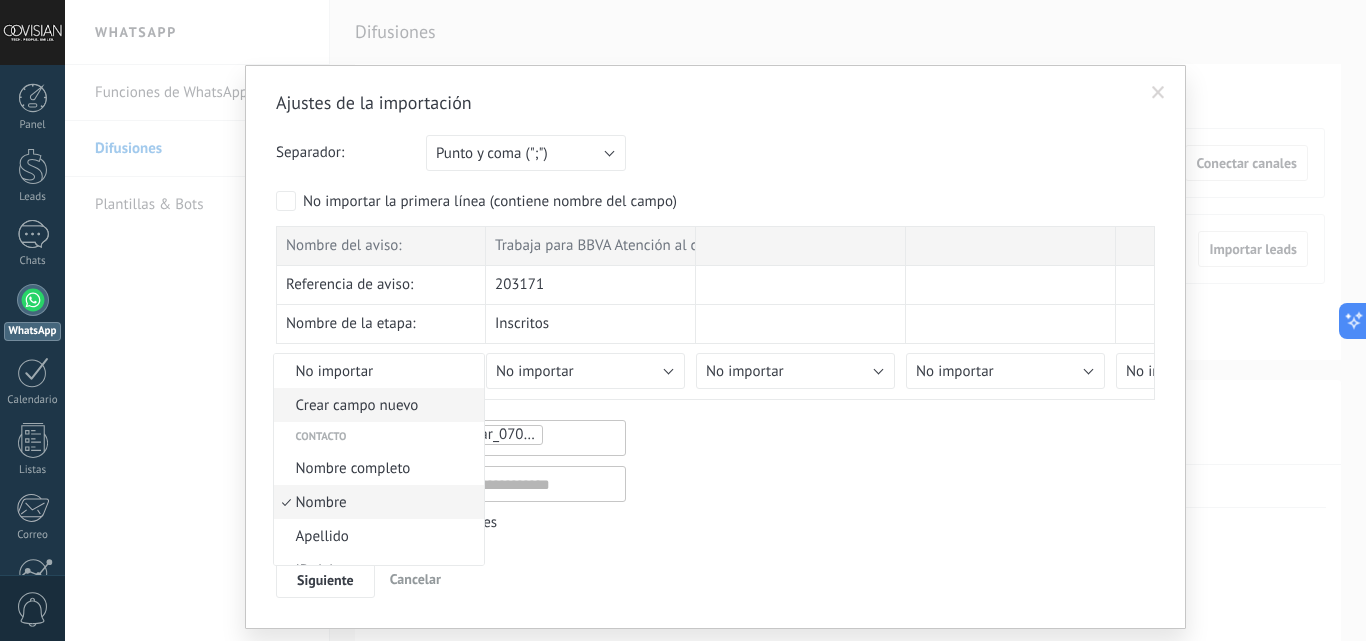 scroll, scrollTop: 45, scrollLeft: 0, axis: vertical 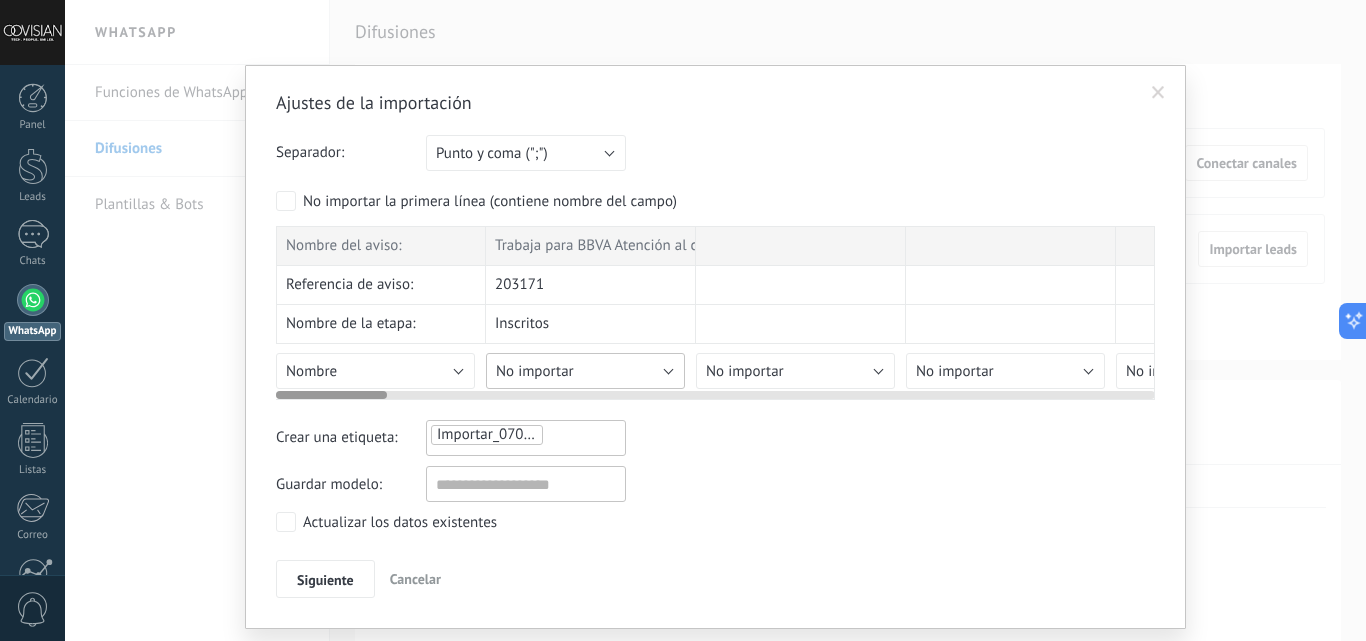 click on "No importar" at bounding box center (585, 371) 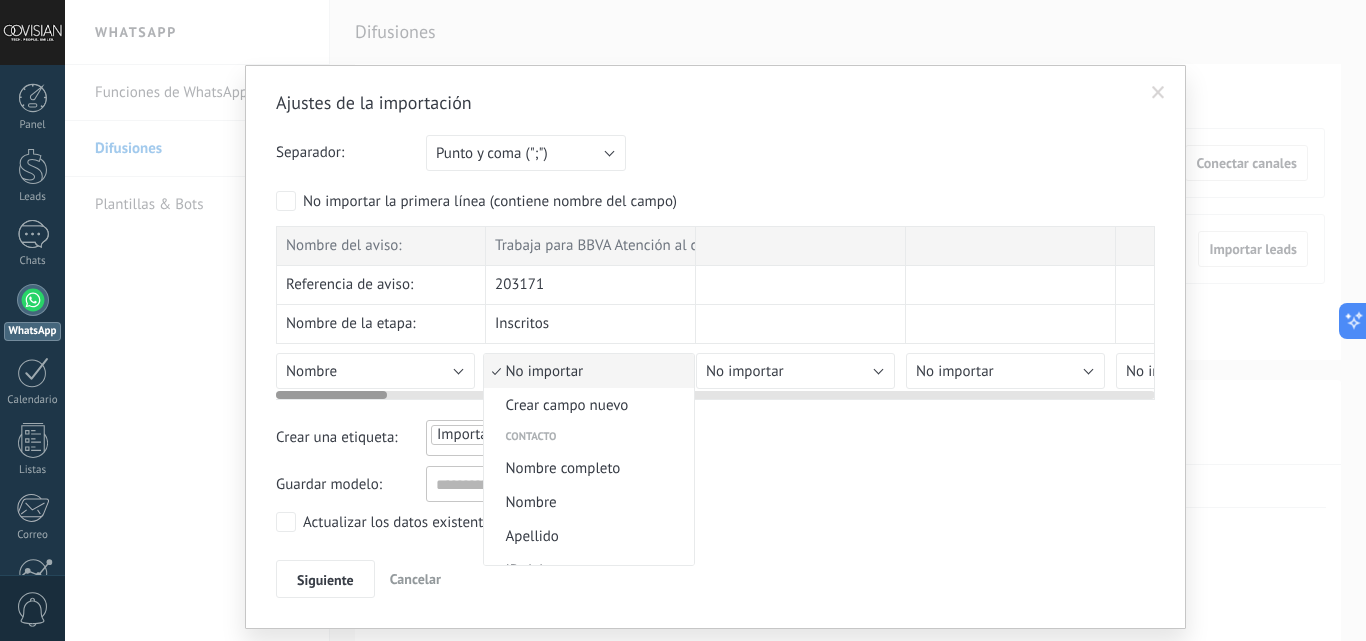 click on "Nombre" at bounding box center [586, 502] 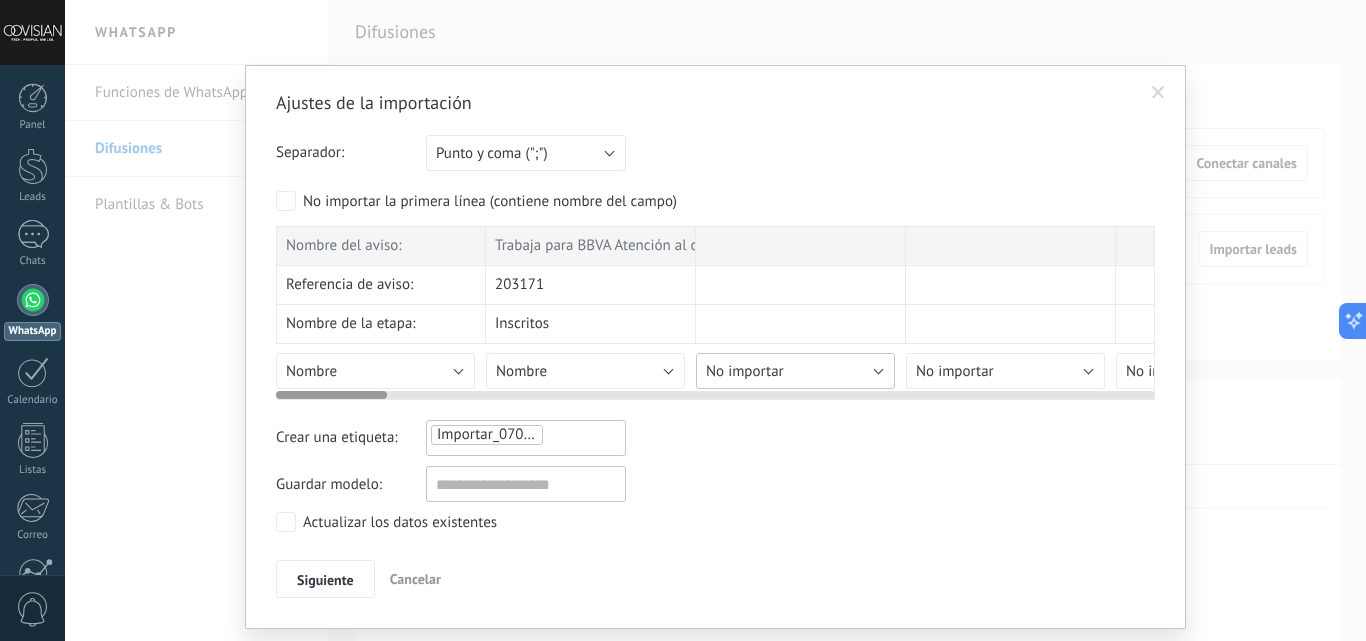 click on "No importar" at bounding box center (745, 371) 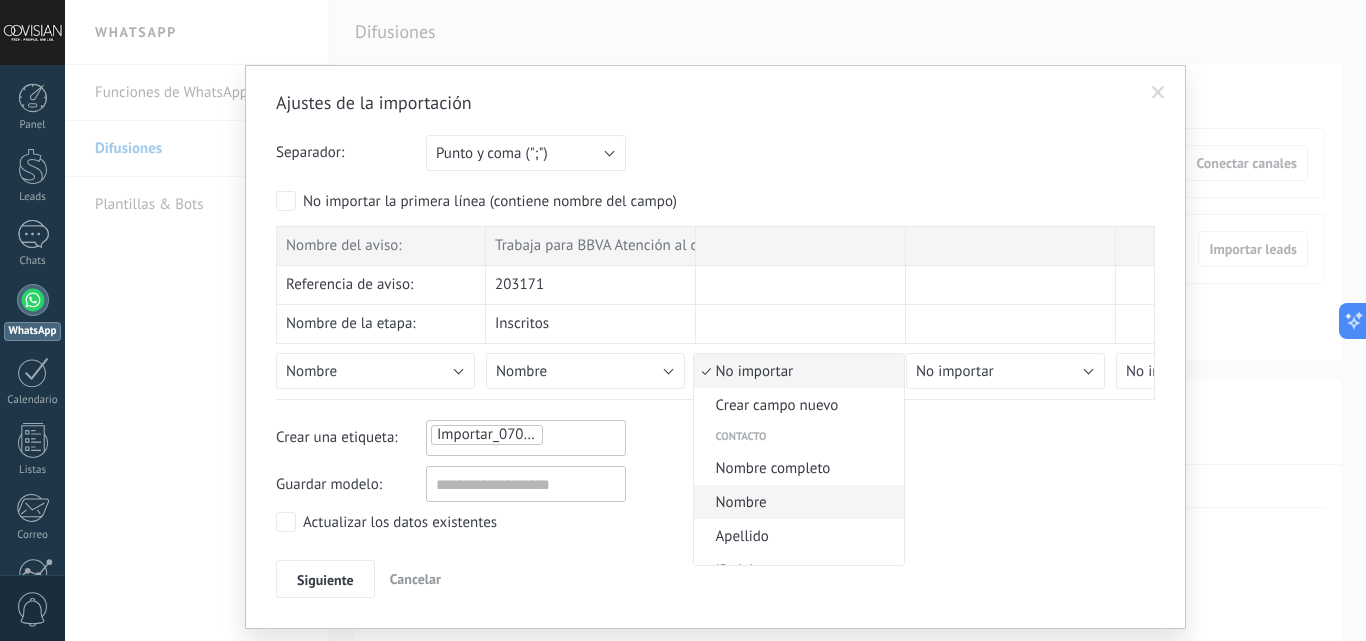 click on "Nombre" at bounding box center (796, 502) 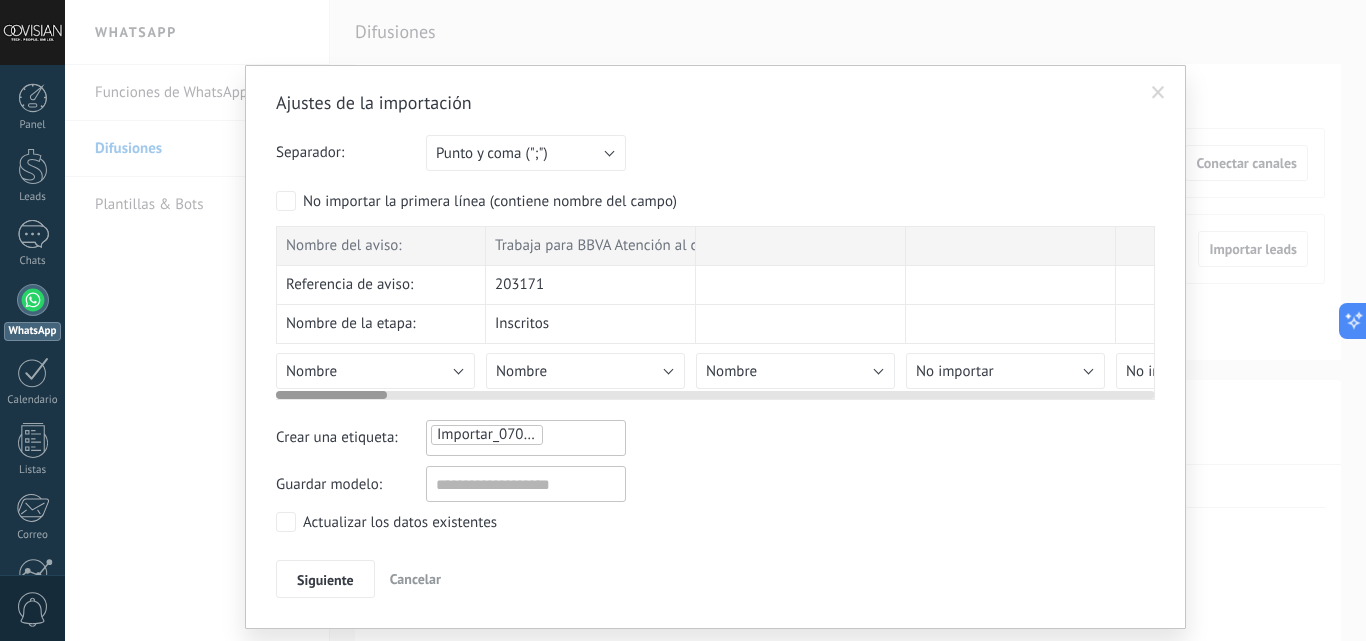 click at bounding box center (801, 285) 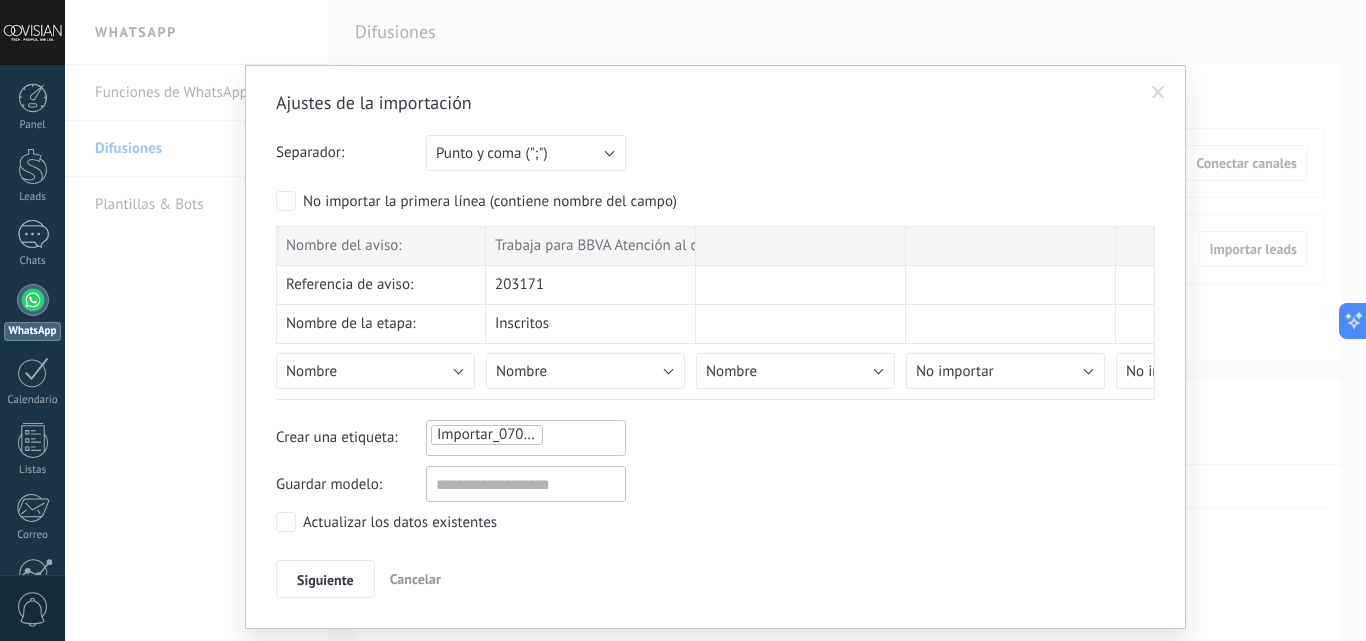 drag, startPoint x: 614, startPoint y: 275, endPoint x: 736, endPoint y: 188, distance: 149.84325 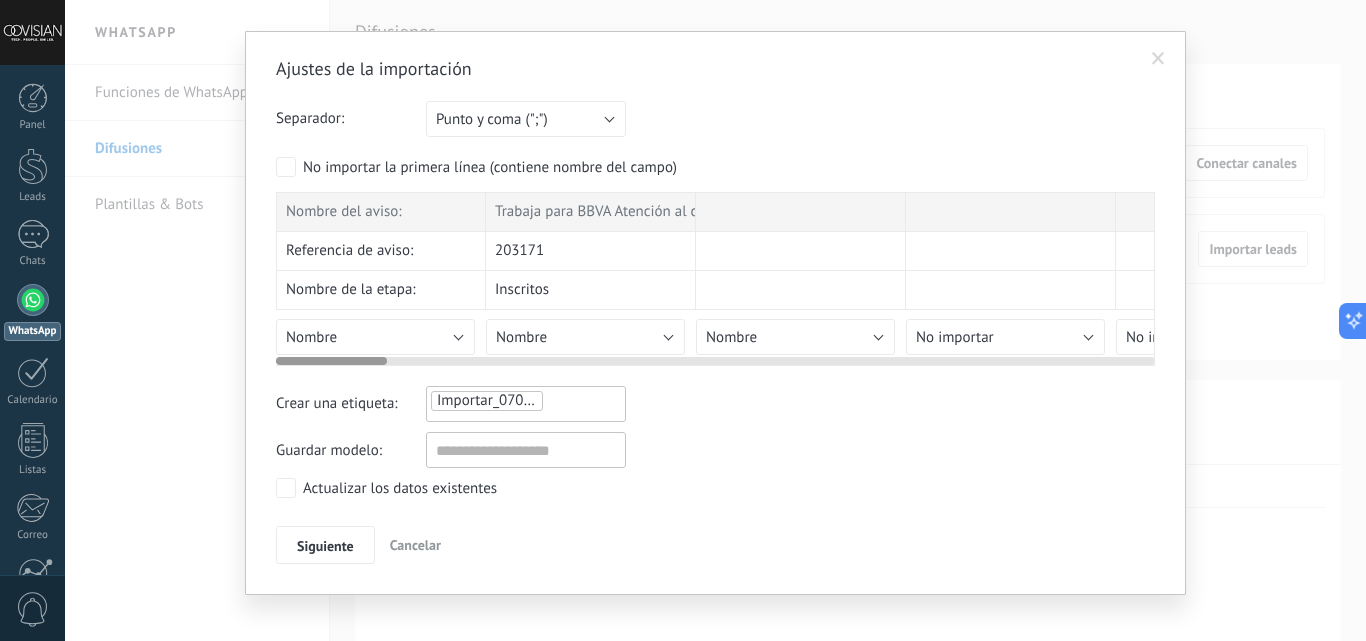 scroll, scrollTop: 52, scrollLeft: 0, axis: vertical 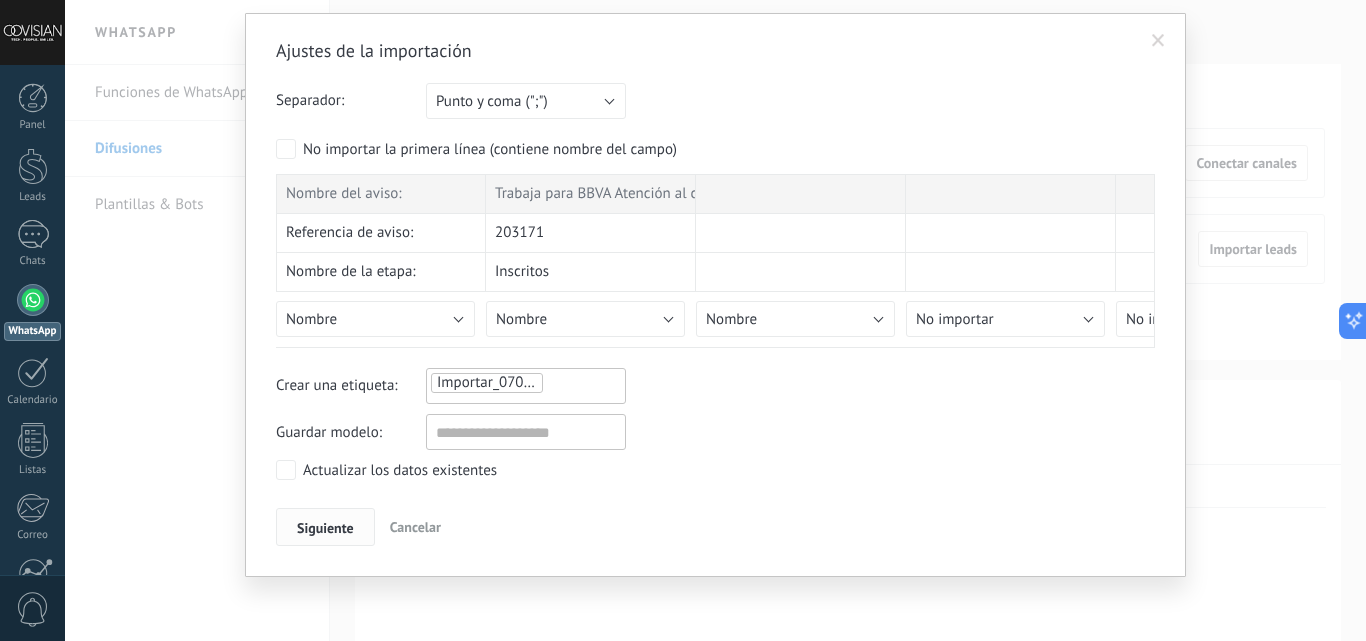 click on "Siguiente" at bounding box center [325, 527] 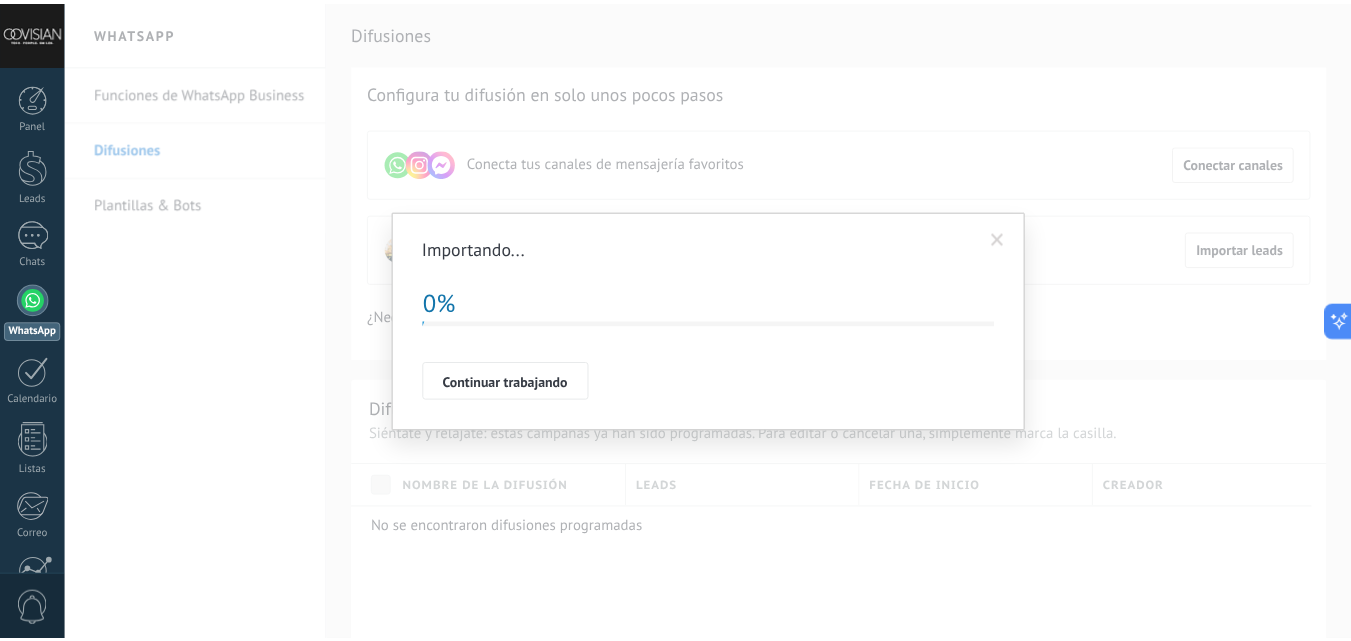 scroll, scrollTop: 0, scrollLeft: 0, axis: both 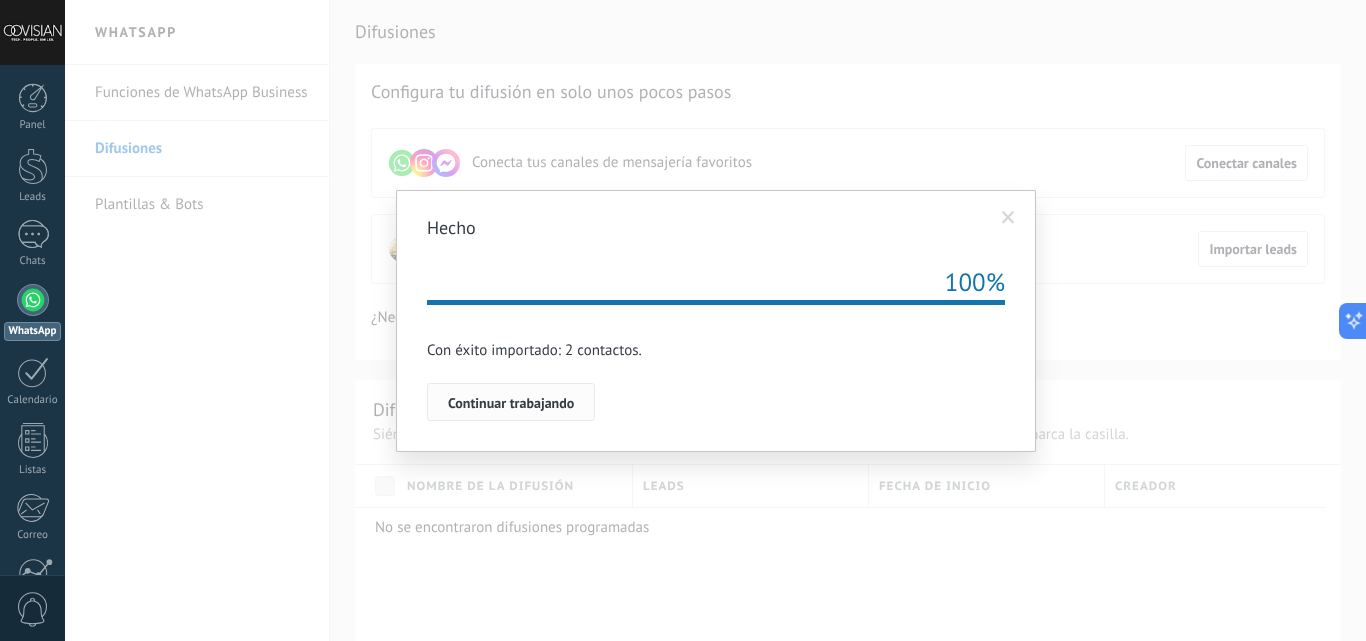 click on "Continuar trabajando" at bounding box center (511, 403) 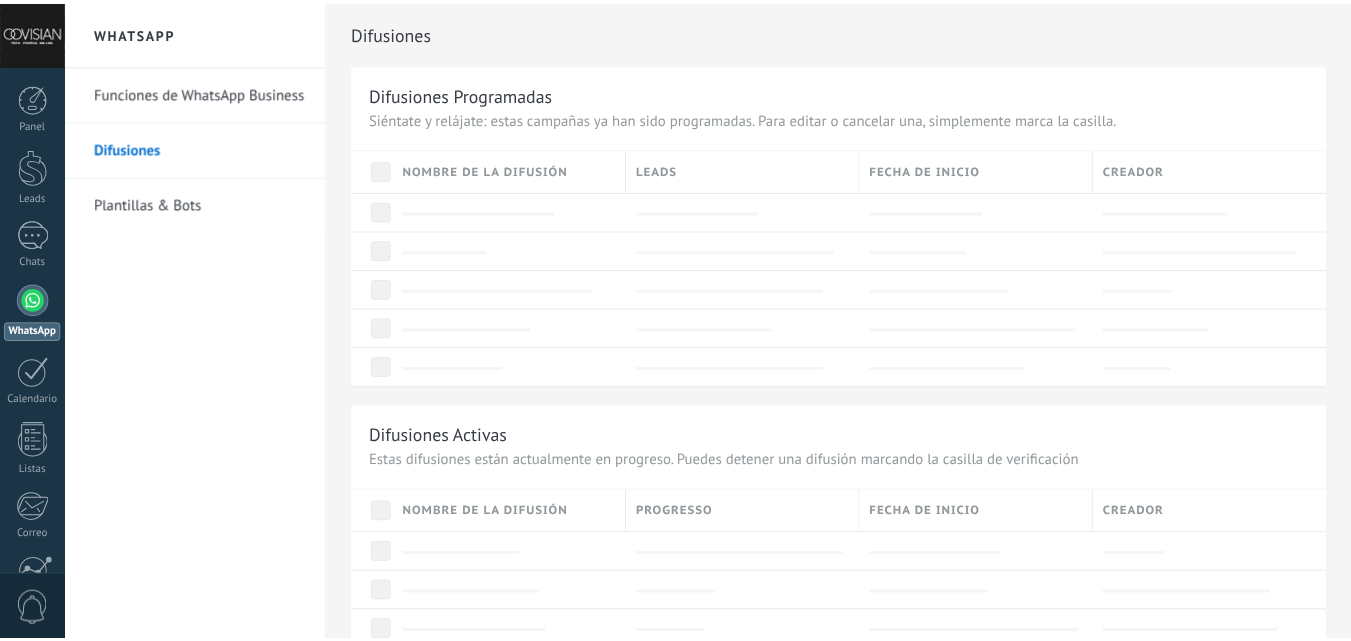 scroll, scrollTop: 0, scrollLeft: 0, axis: both 